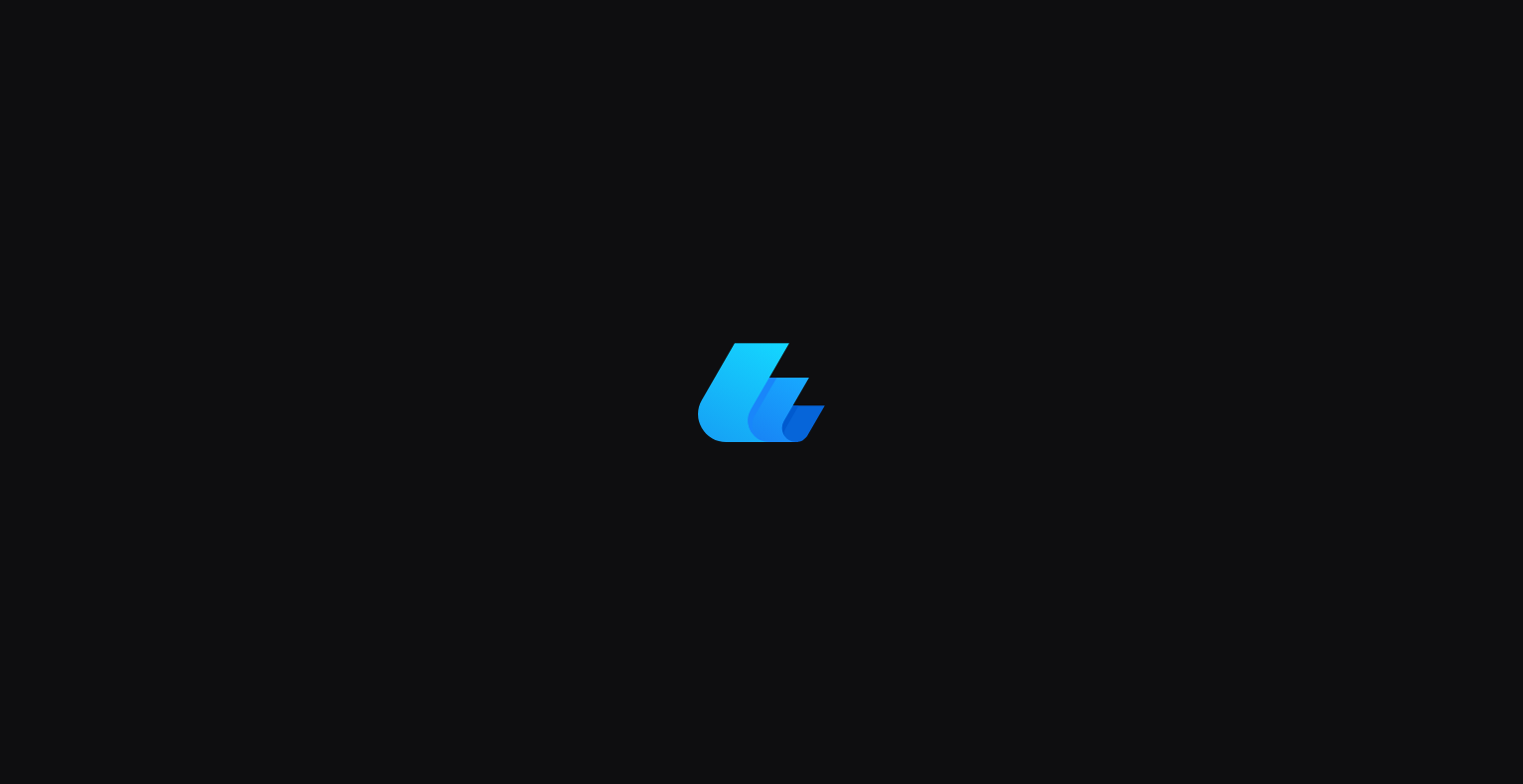 scroll, scrollTop: 0, scrollLeft: 0, axis: both 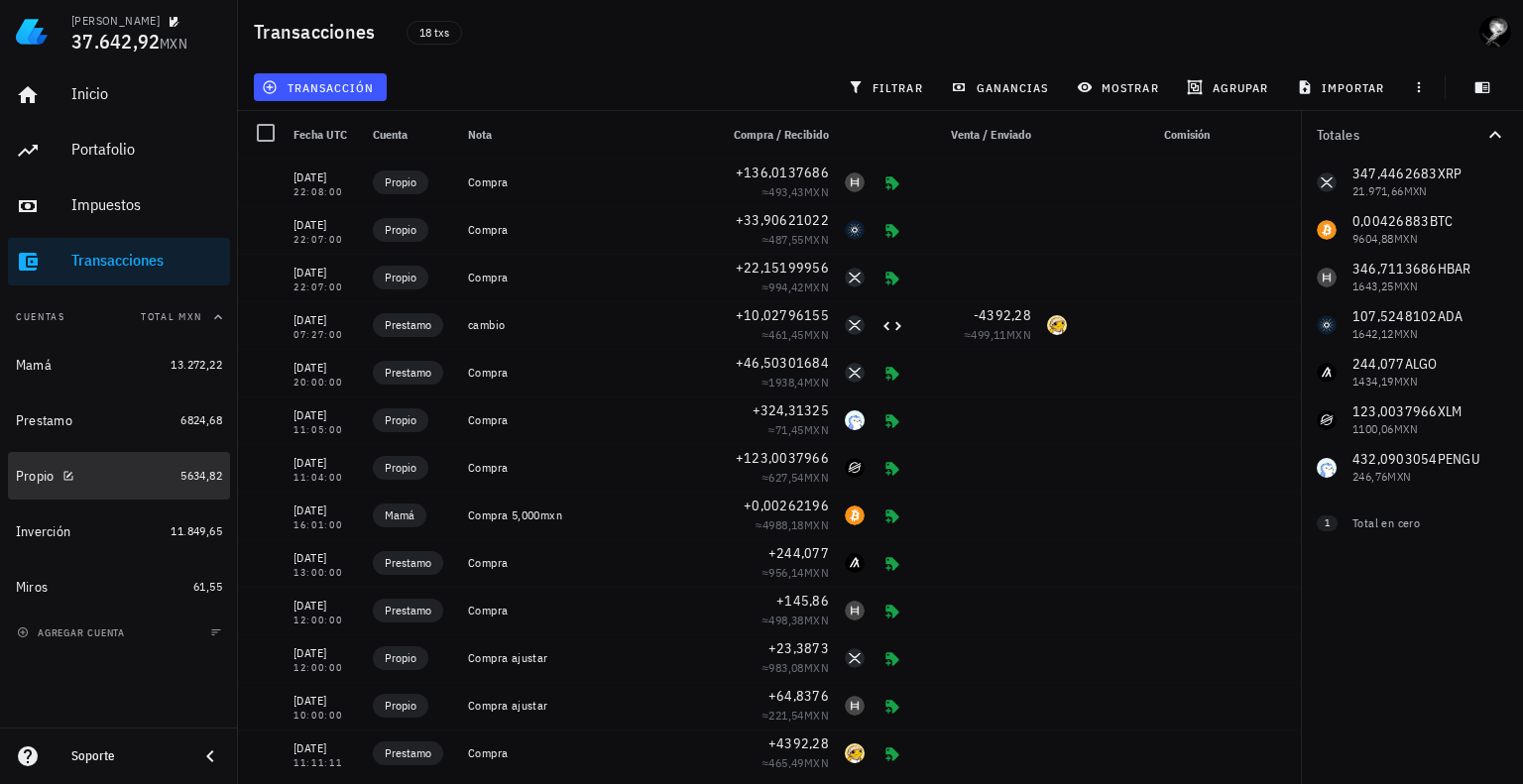 click on "Propio" at bounding box center [94, 476] 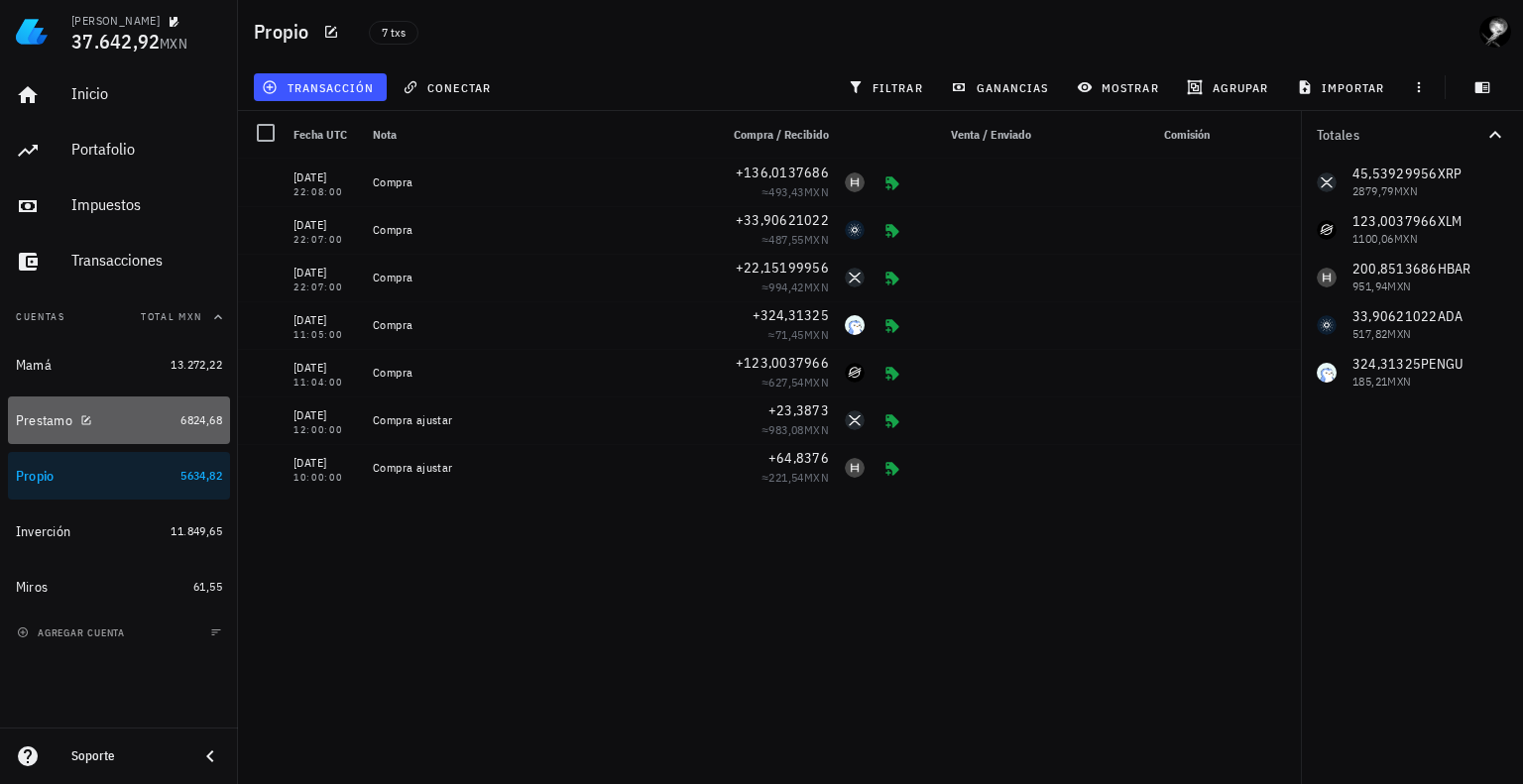 click on "6824,68" at bounding box center [201, 420] 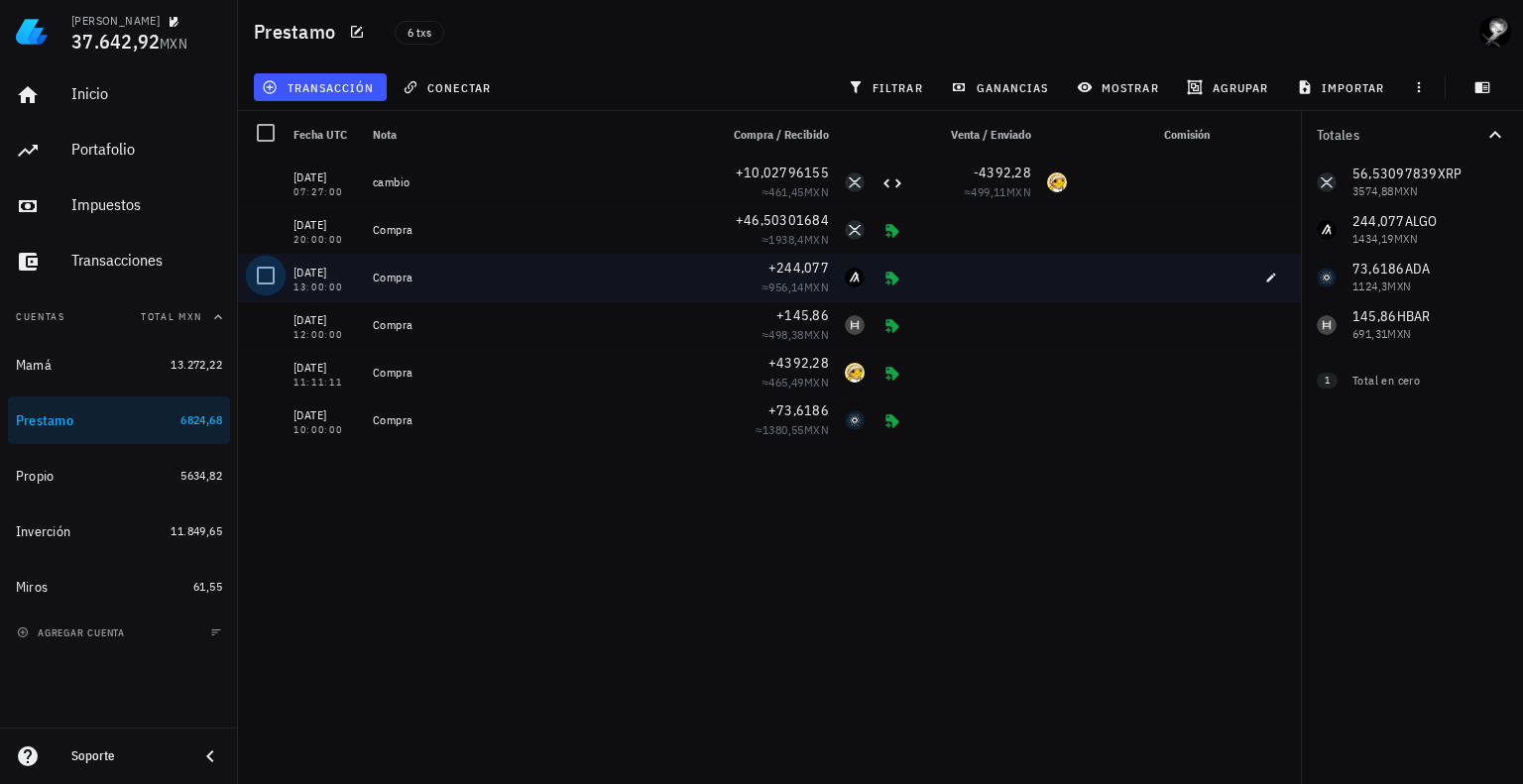 click at bounding box center [266, 276] 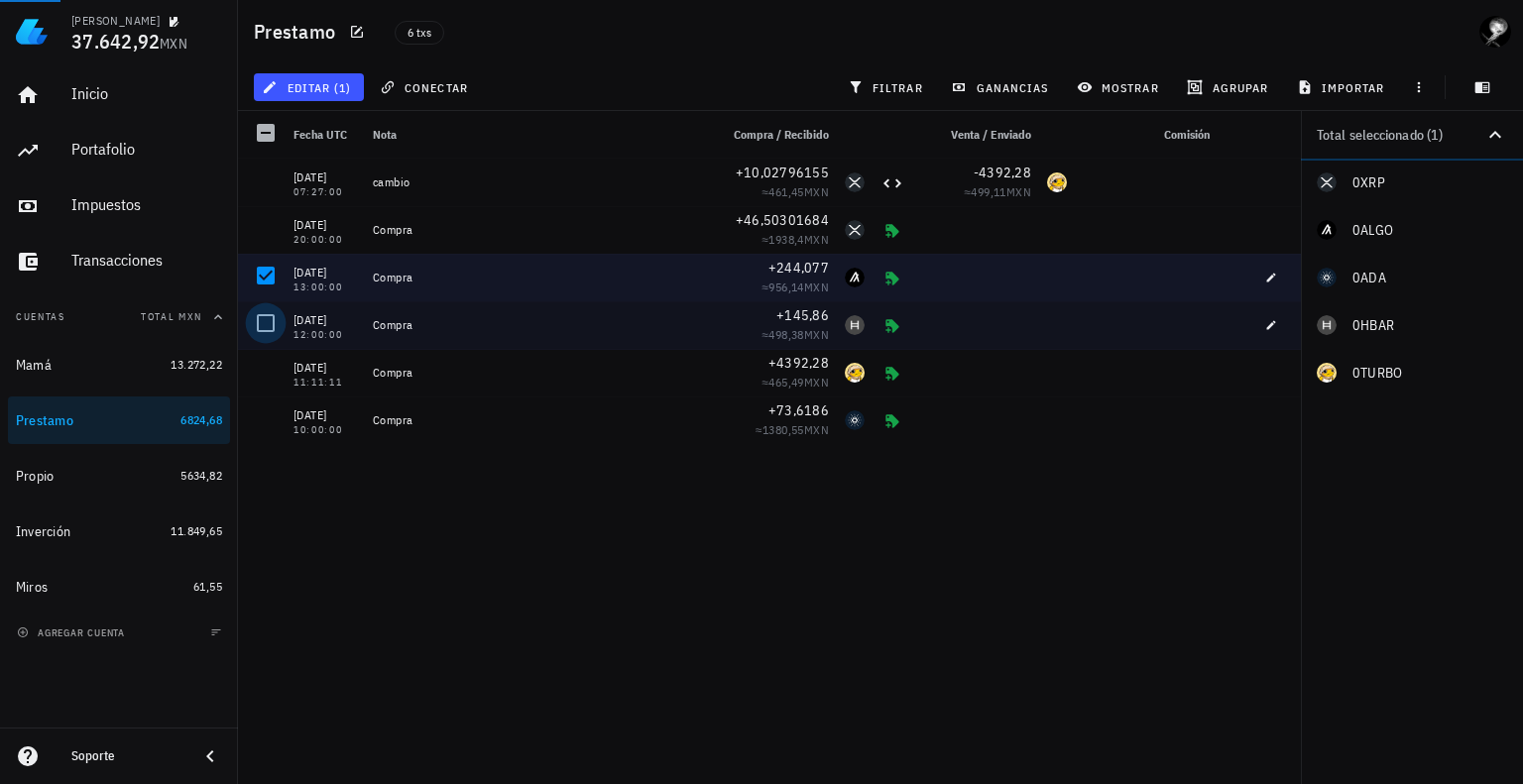 click at bounding box center (266, 323) 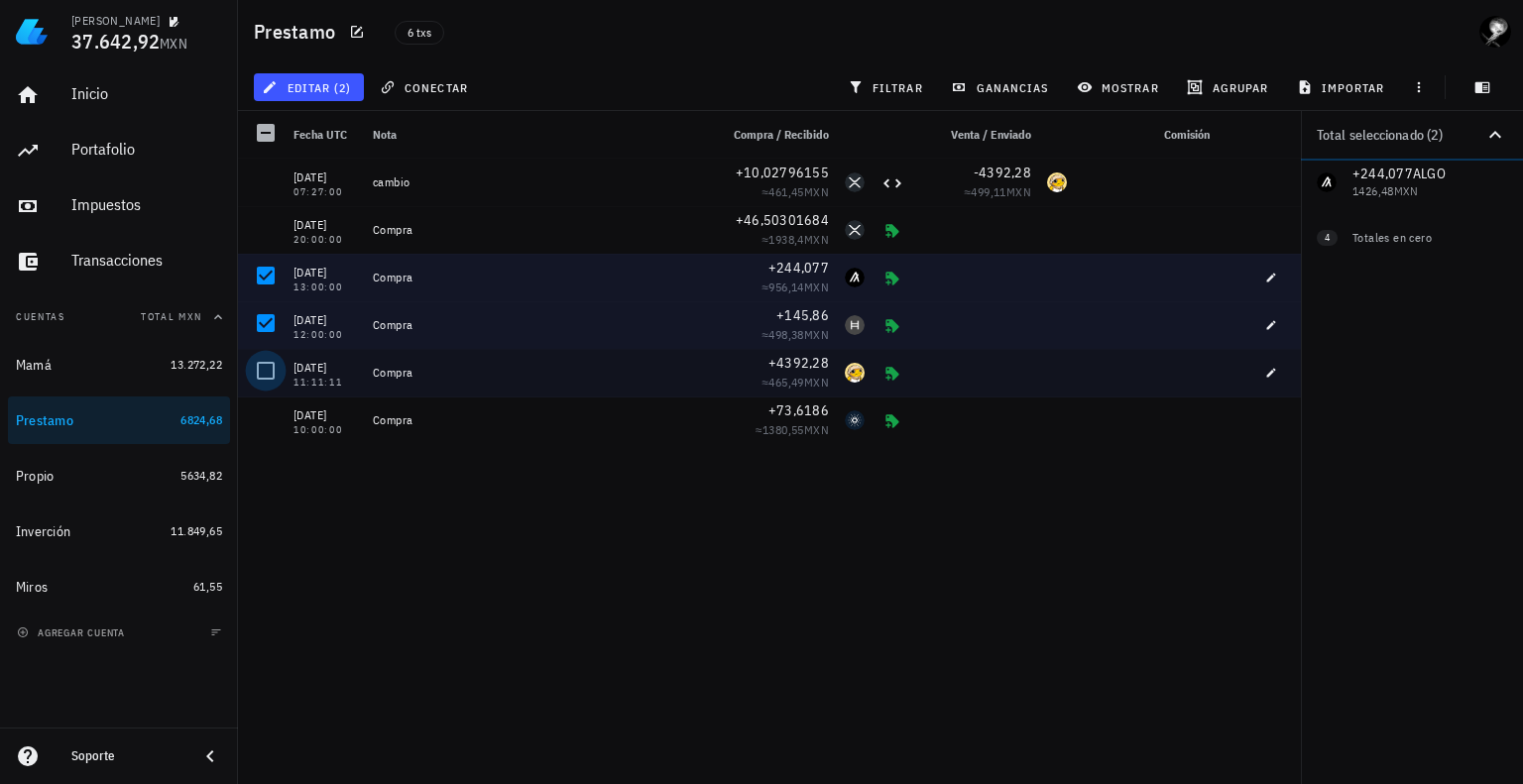 click at bounding box center [266, 371] 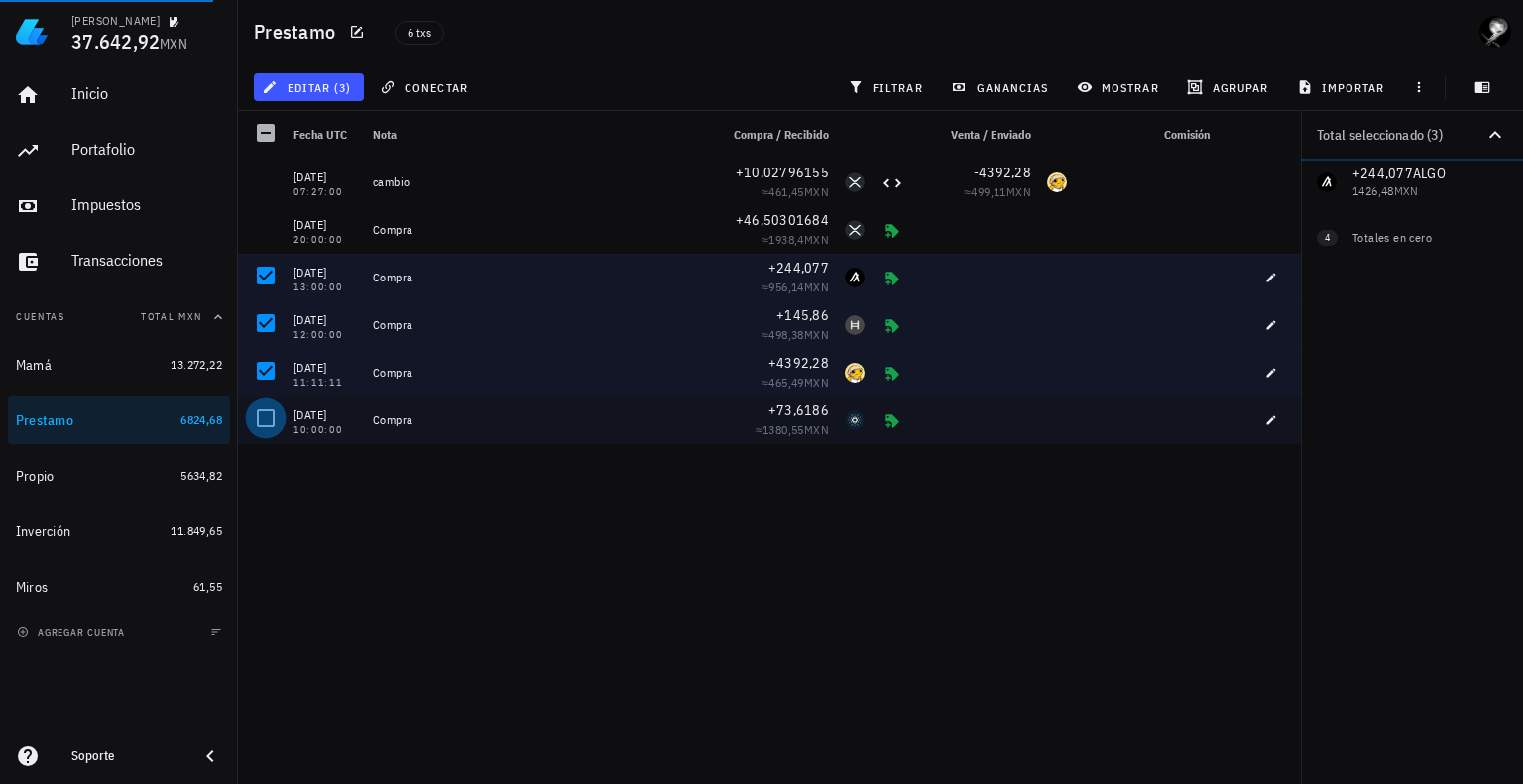 click at bounding box center (266, 418) 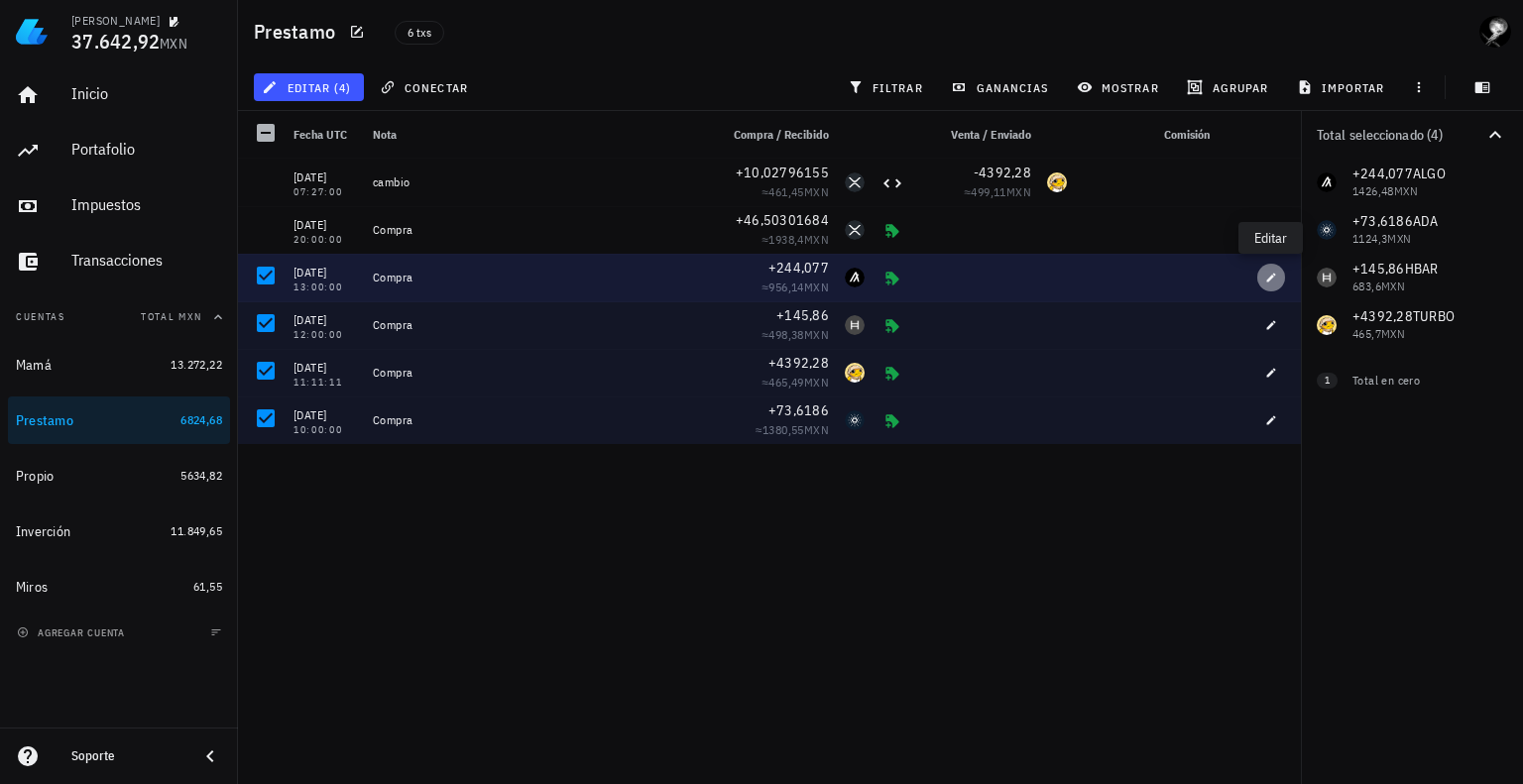 click 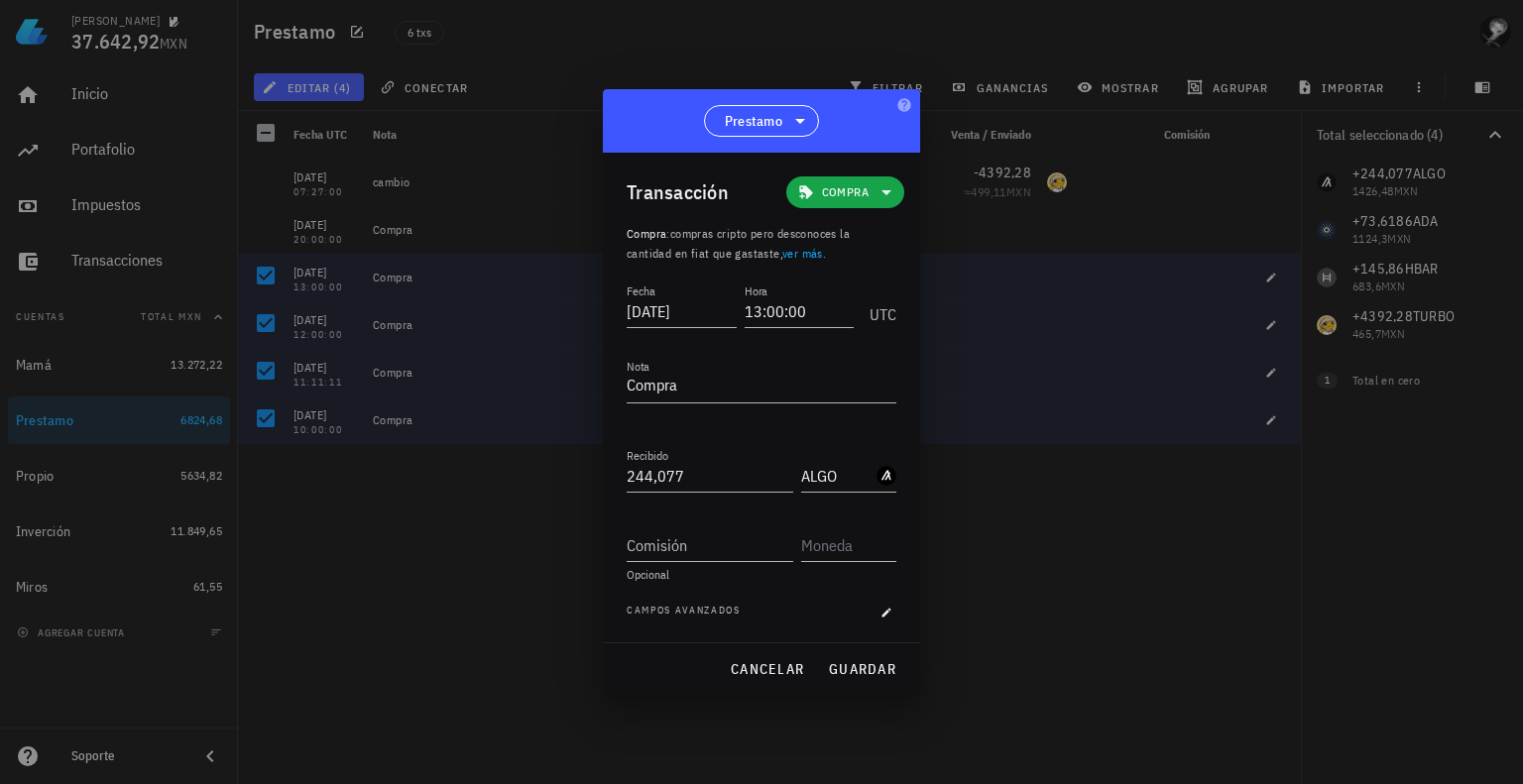 click at bounding box center [762, 392] 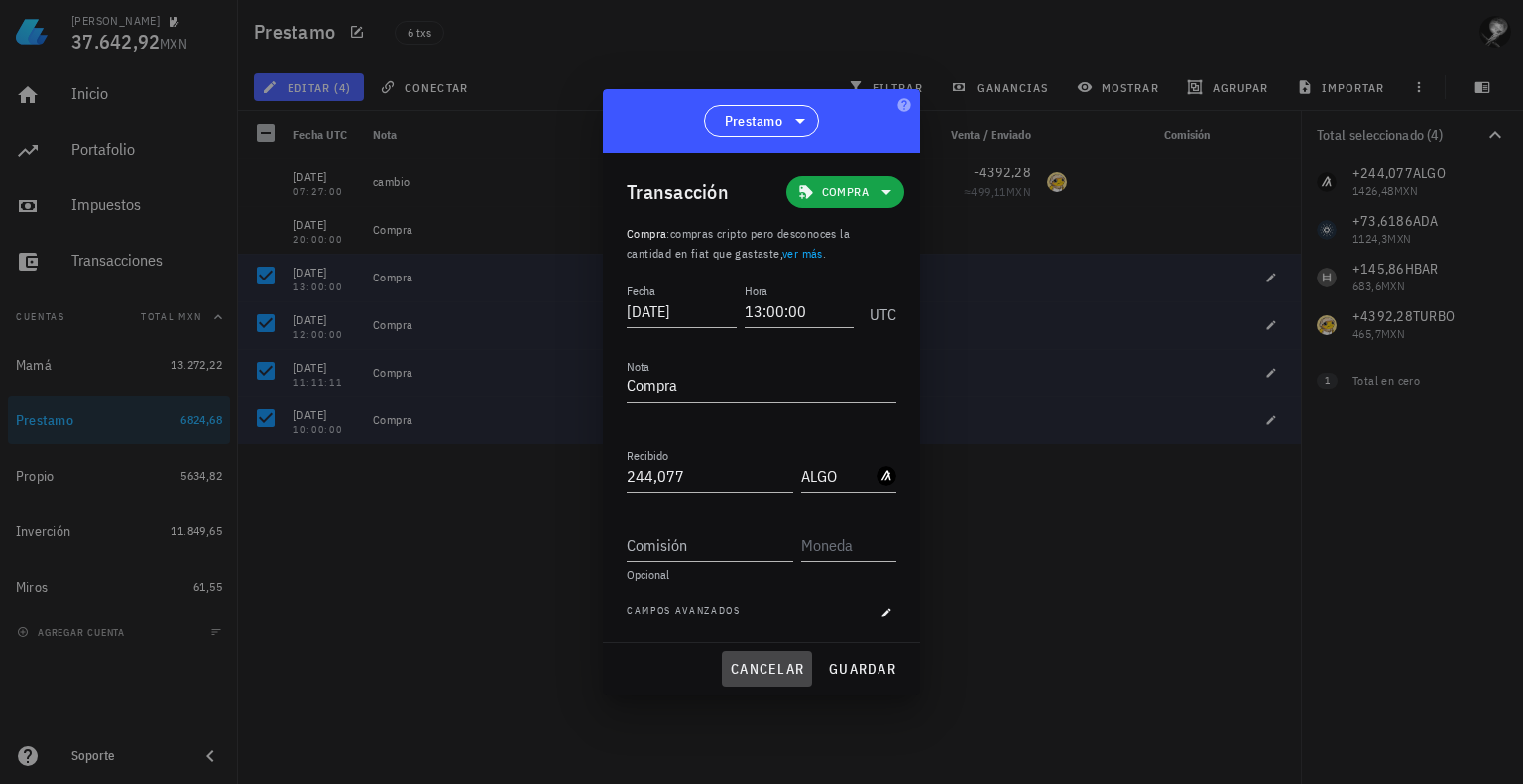 click on "cancelar" at bounding box center (766, 669) 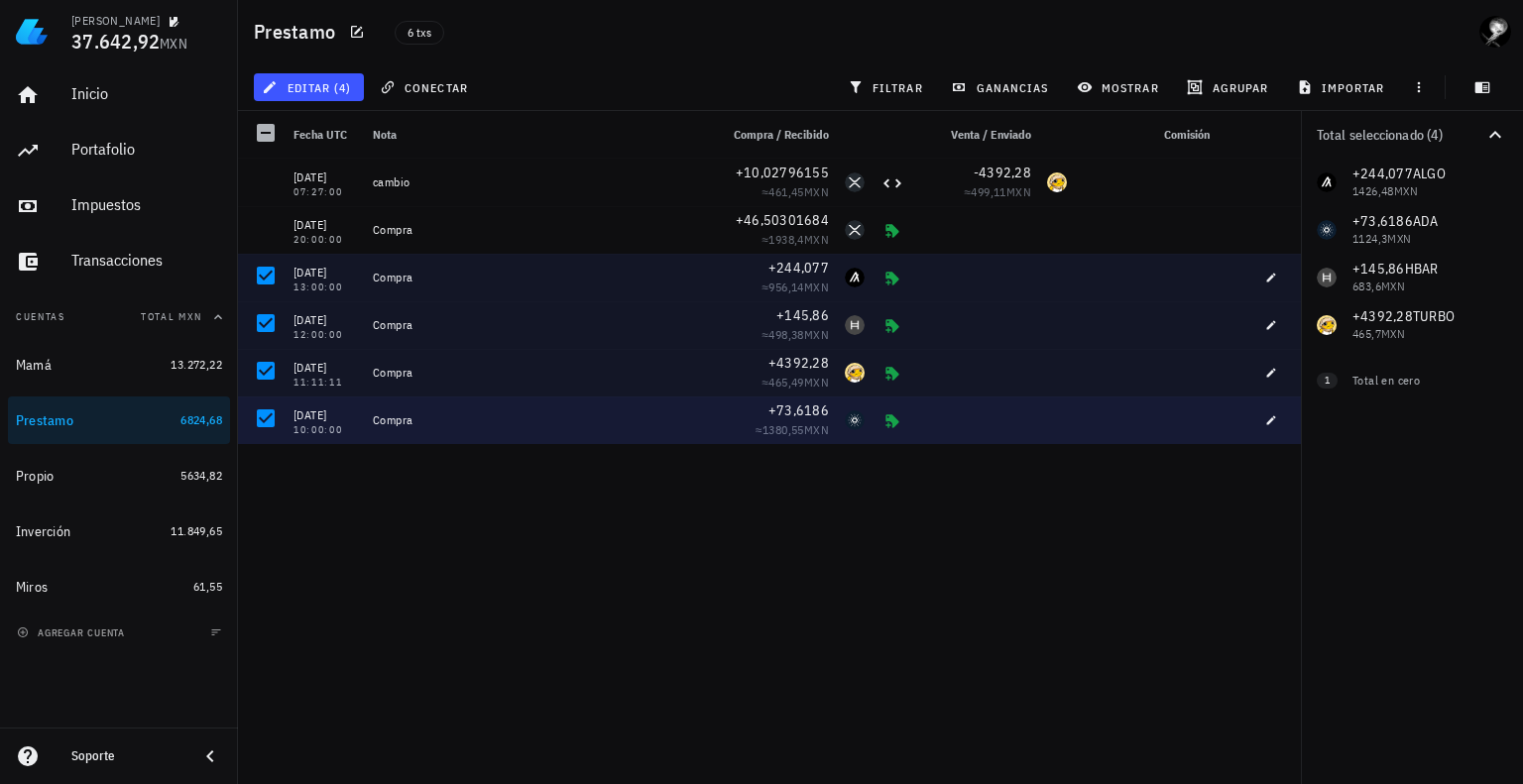 drag, startPoint x: 1013, startPoint y: 449, endPoint x: 978, endPoint y: 416, distance: 48.10405 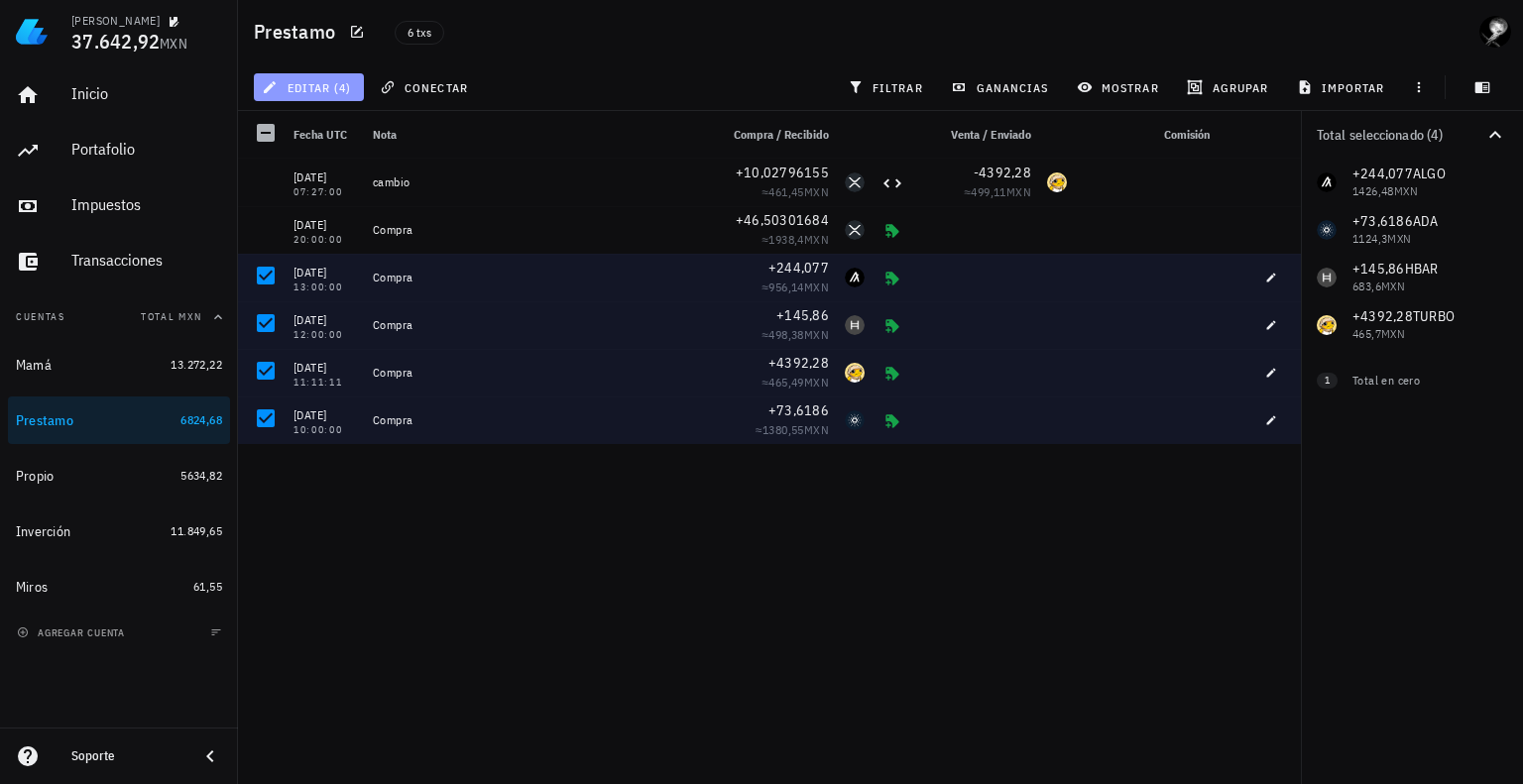 click on "editar (4)" at bounding box center [308, 87] 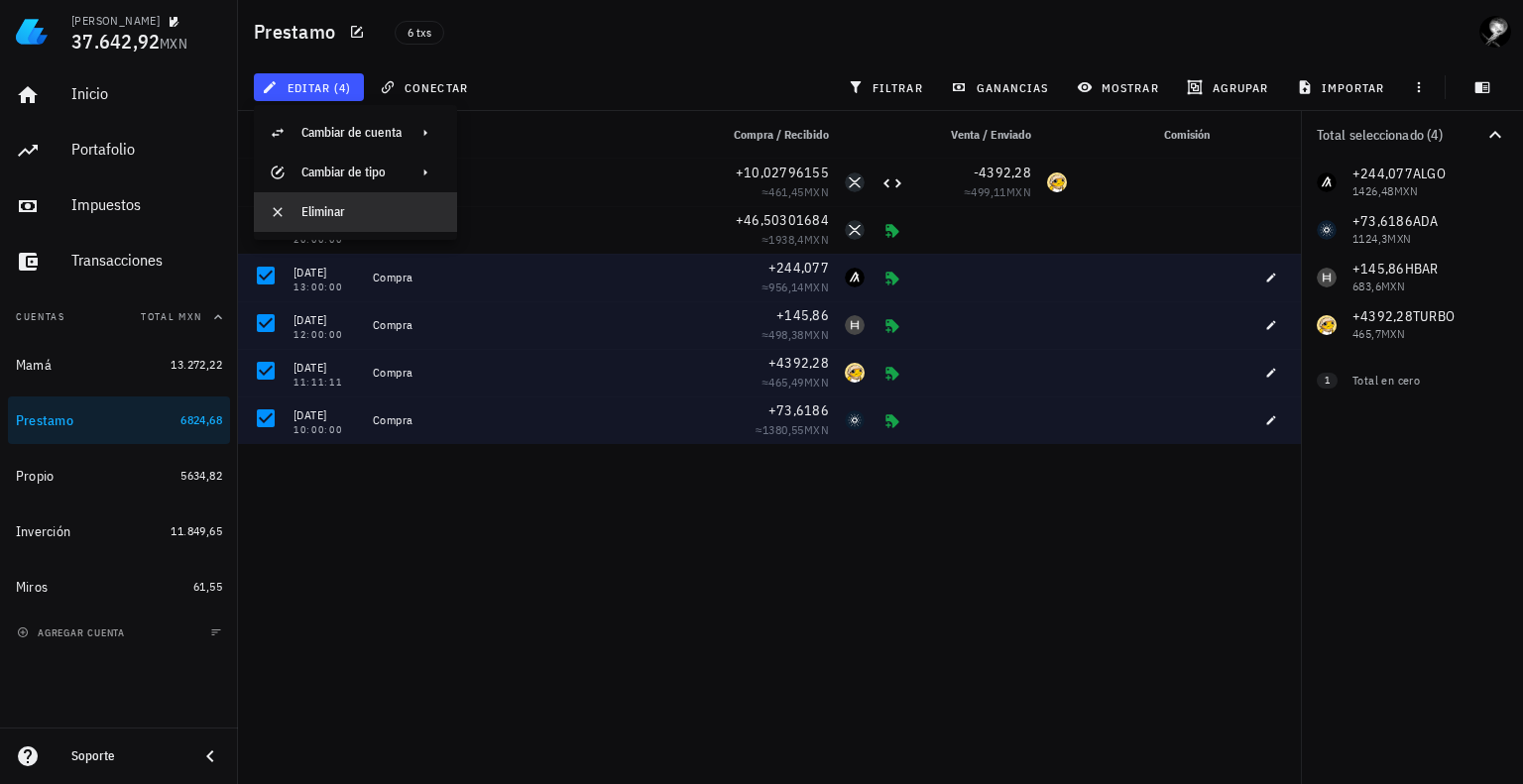 click on "Eliminar" at bounding box center [371, 212] 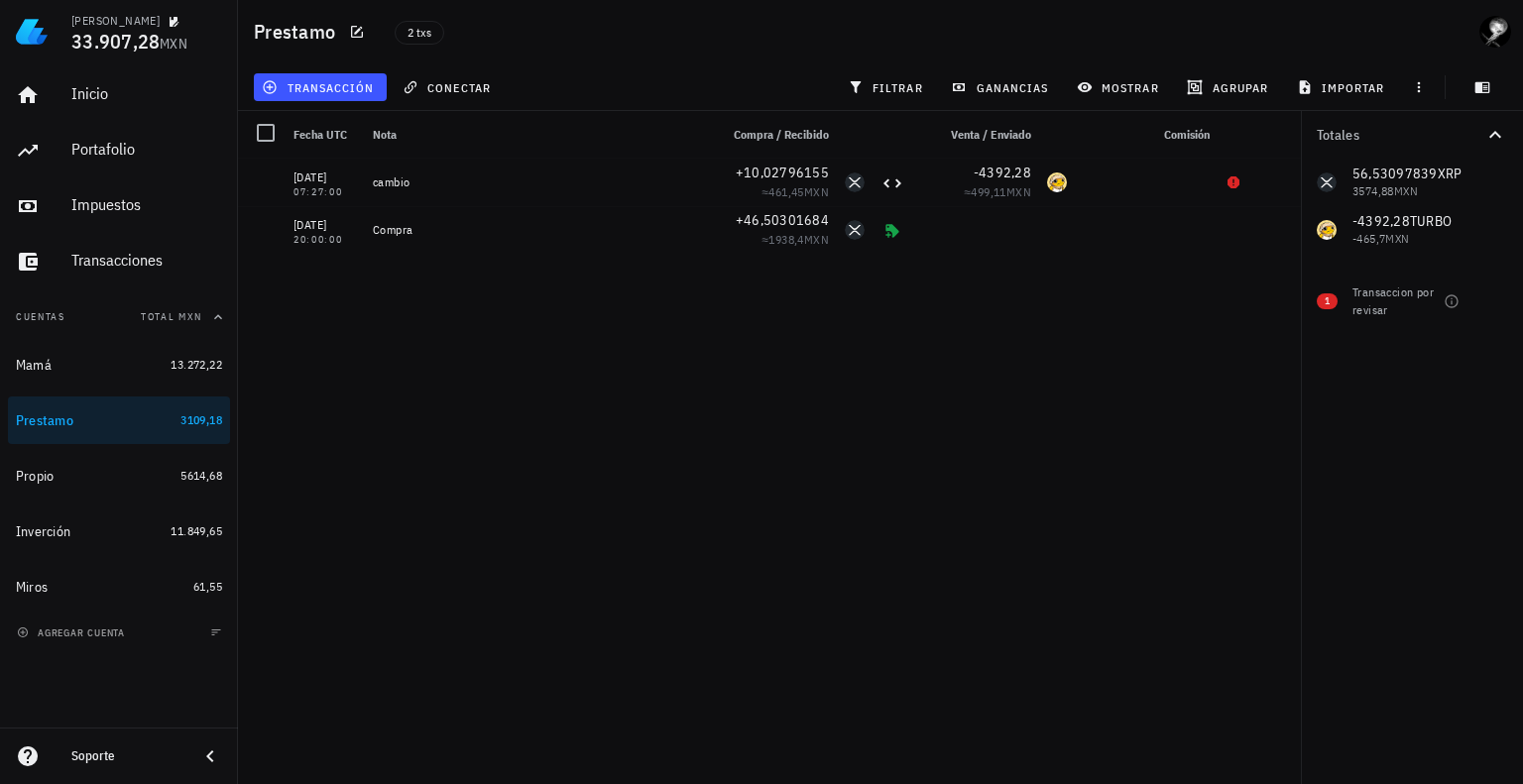 click on "[DATE]
13:00:00
Compra
+244,077   ≈ 956,14  MXN
[DATE]
12:00:00
Compra
+145,86   ≈ 498,38  MXN
[DATE]
11:11:11
Compra
+4392,28   ≈ 465,49  MXN
[DATE]
10:00:00
Compra
+73,6186   ≈ 1380,55  MXN
[DATE]
07:27:00
cambio
+10,02796155   ≈ 461,45  MXN     -4392,28   ≈ 499,11  MXN
[DATE]
20:00:00
Compra
+46,50301684   ≈ 1938,4  MXN" at bounding box center (769, 463) 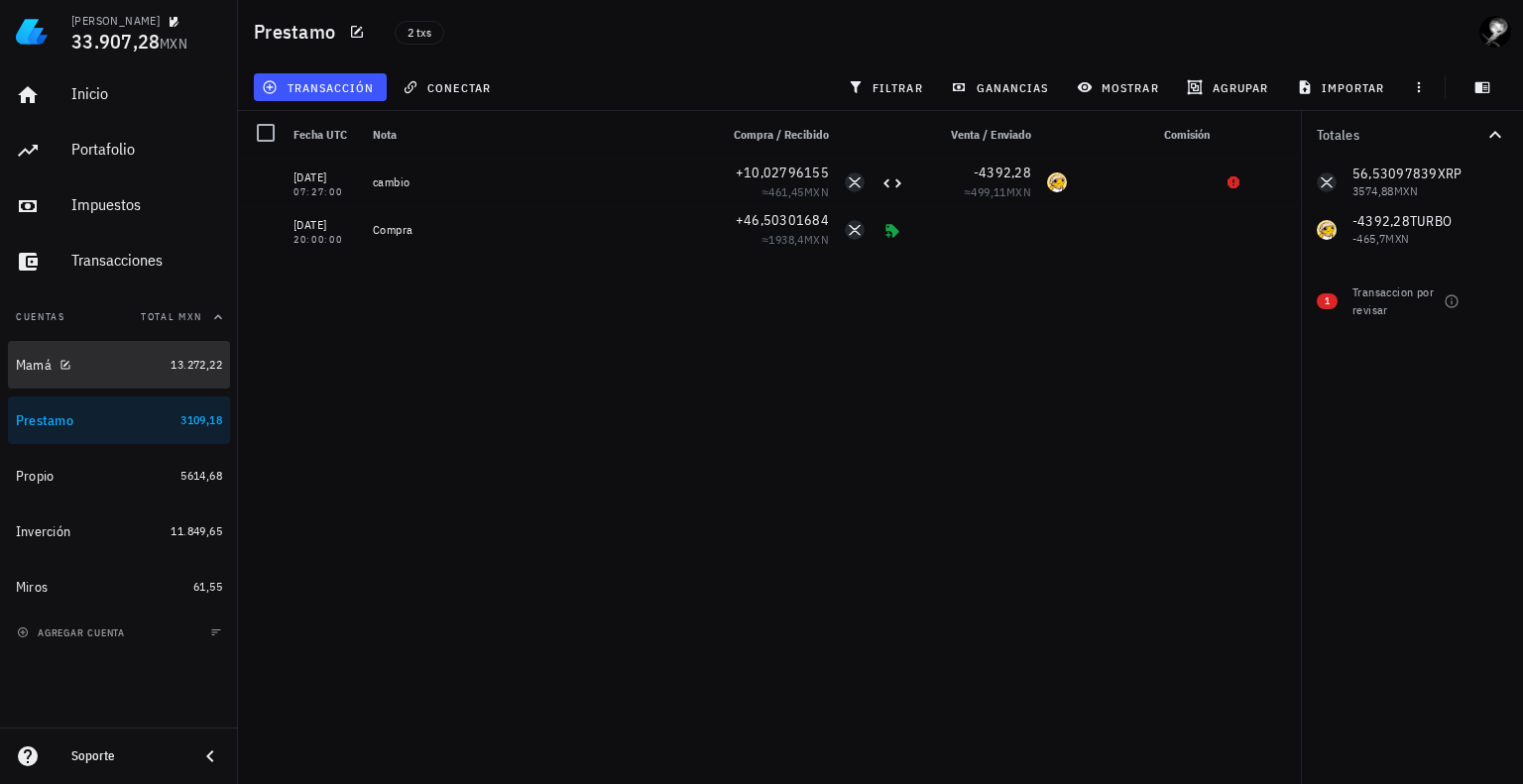click on "Mamá" at bounding box center (34, 365) 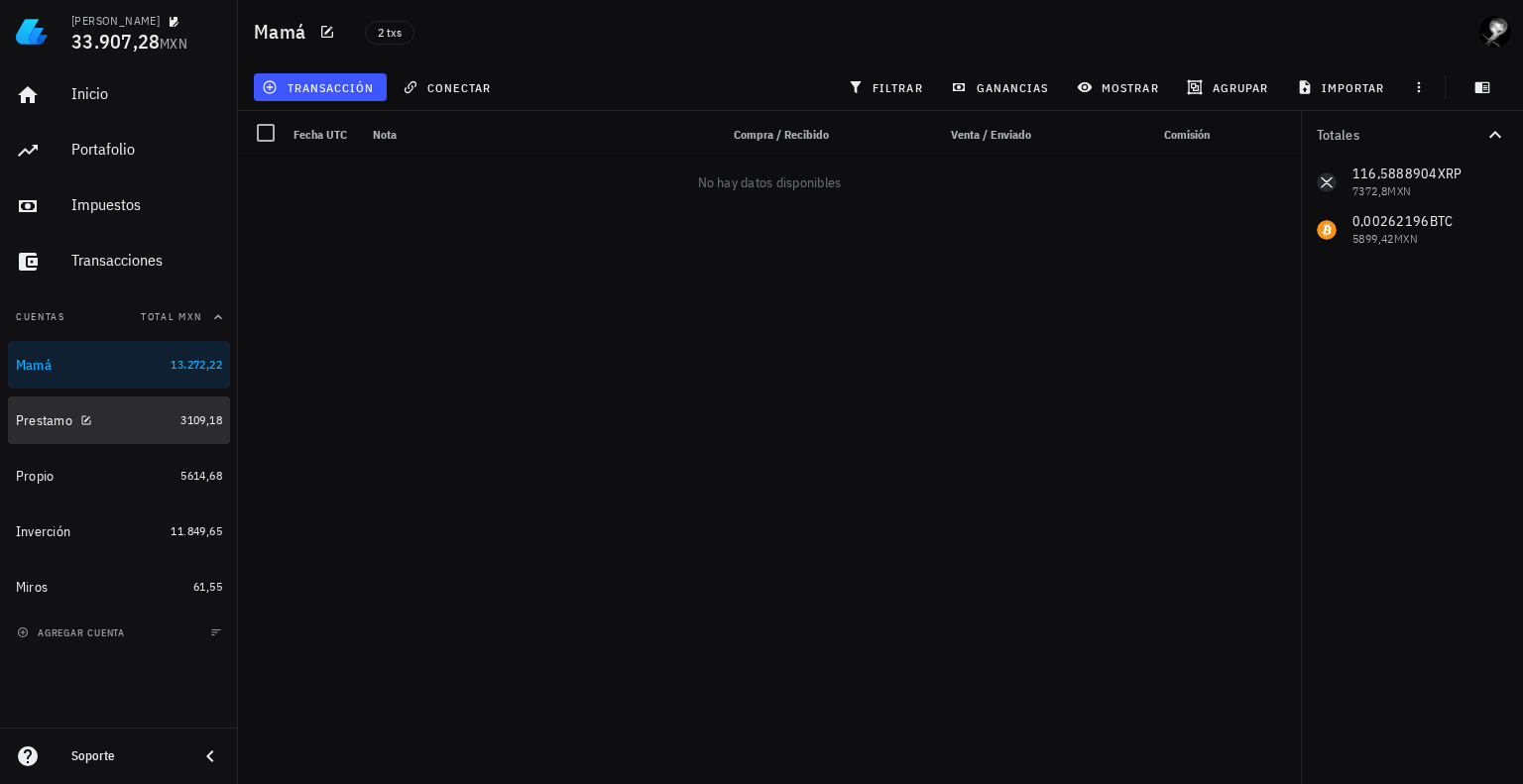 click on "Prestamo" at bounding box center (44, 420) 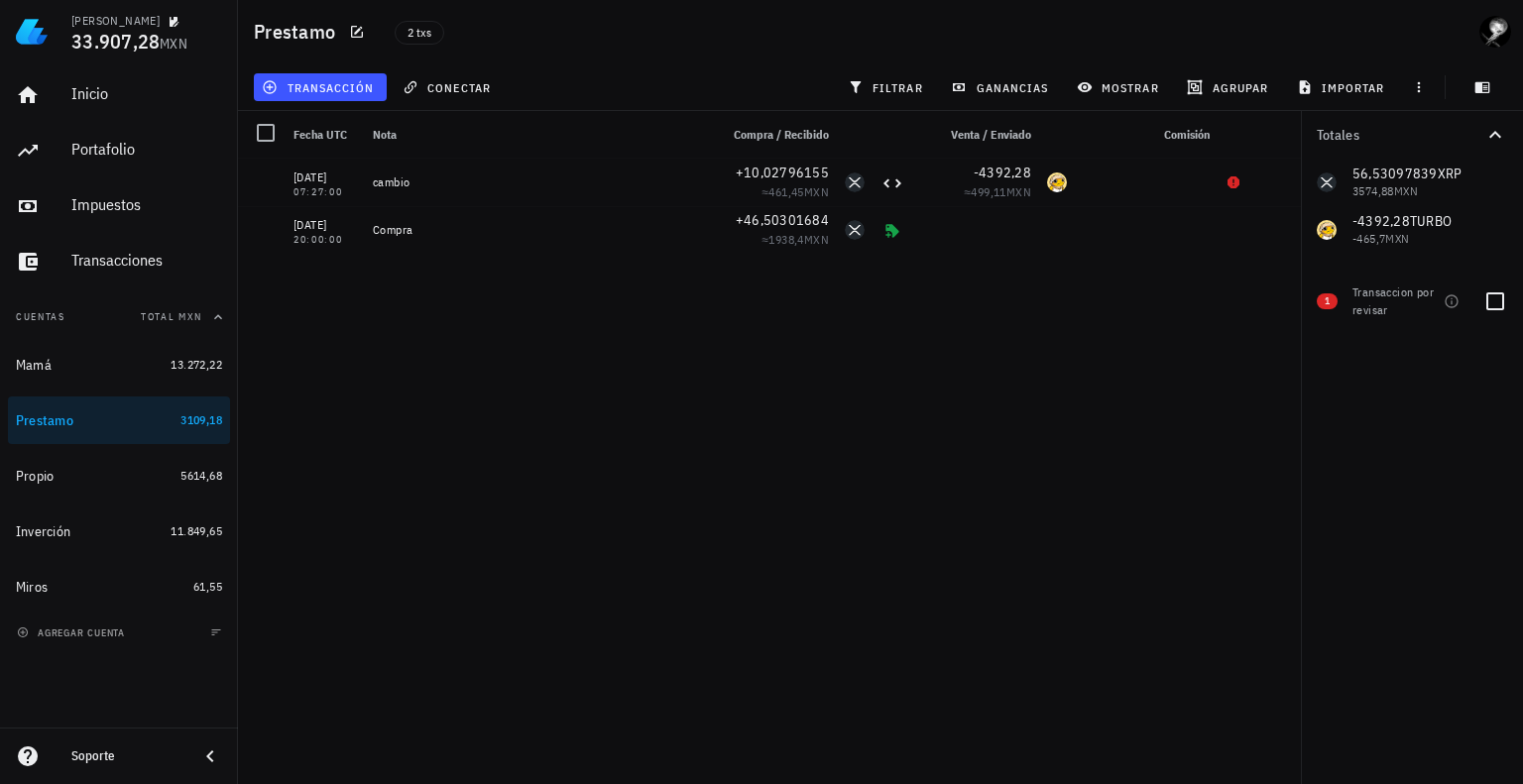 click on "Transaccion por revisar" at bounding box center [1394, 301] 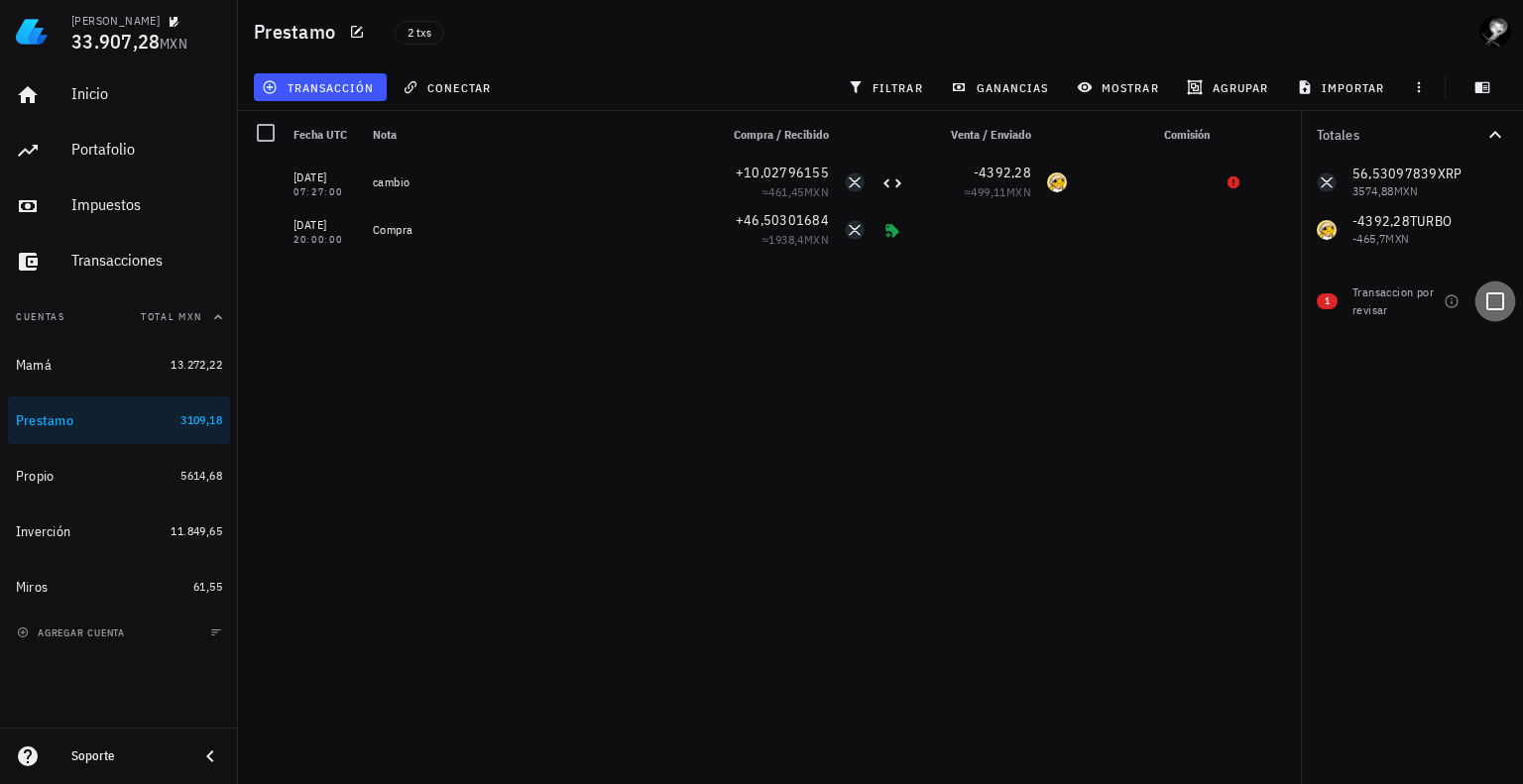 click at bounding box center (1495, 301) 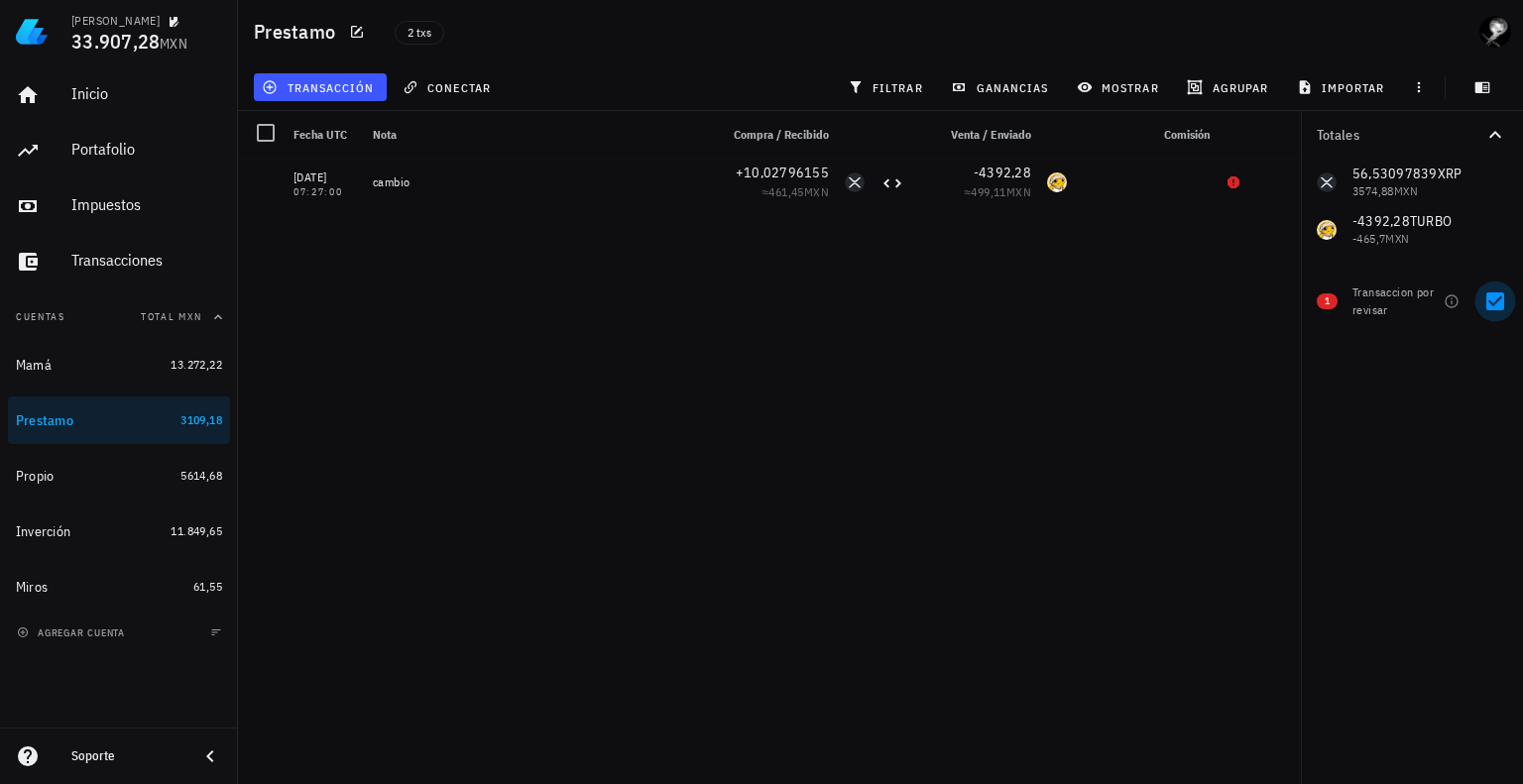 click at bounding box center [1495, 301] 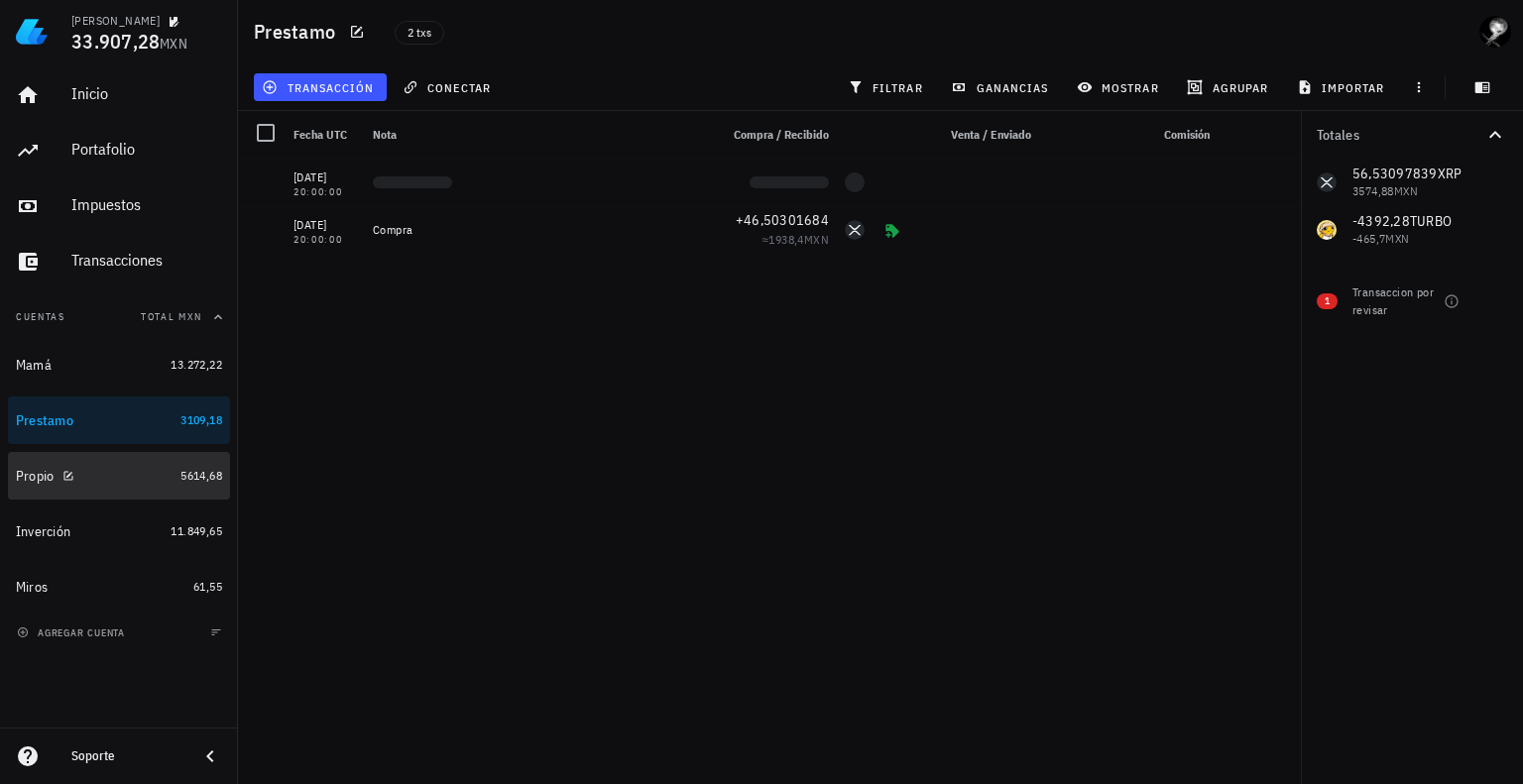 click on "Propio" at bounding box center (94, 476) 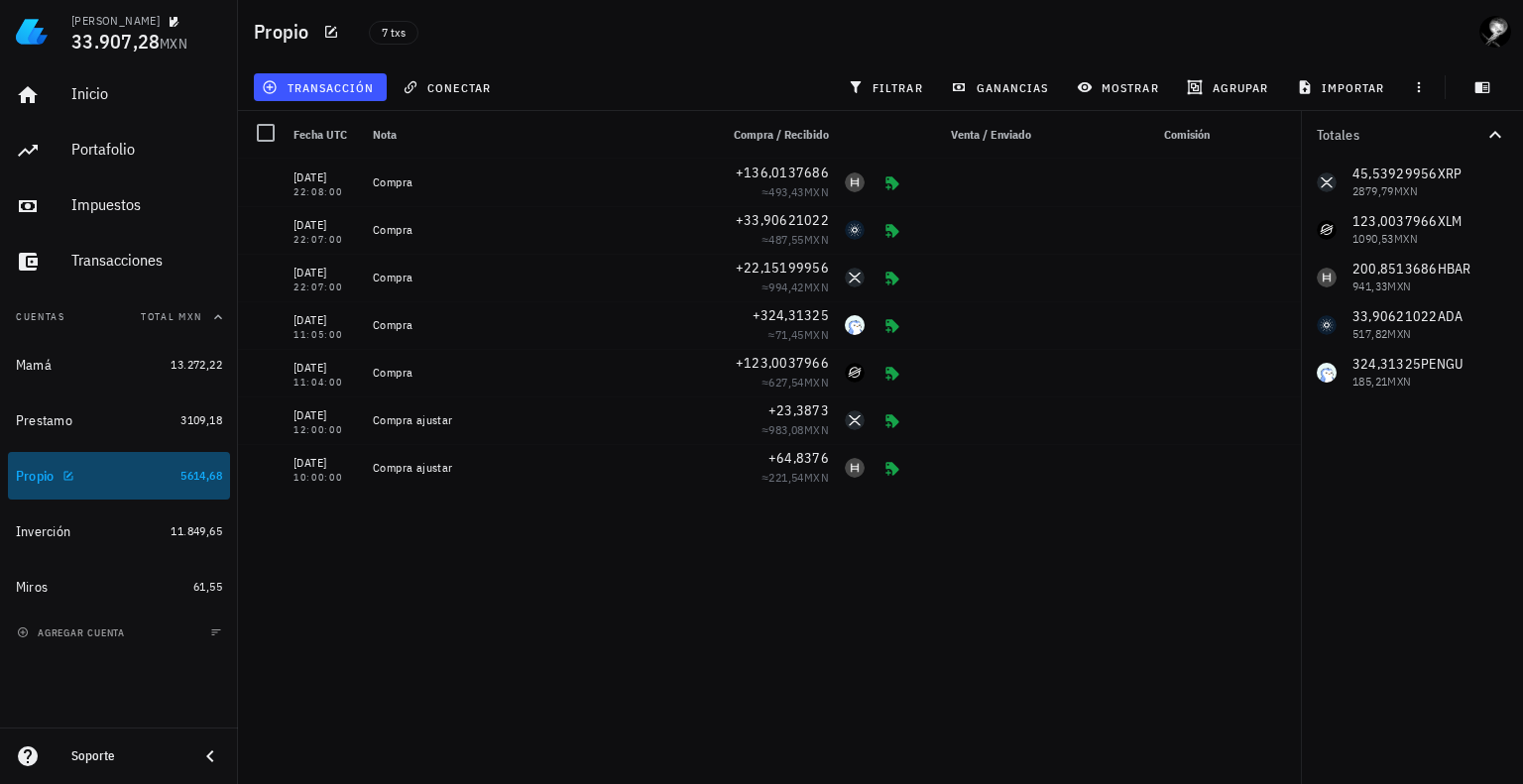 click on "Propio" at bounding box center (94, 476) 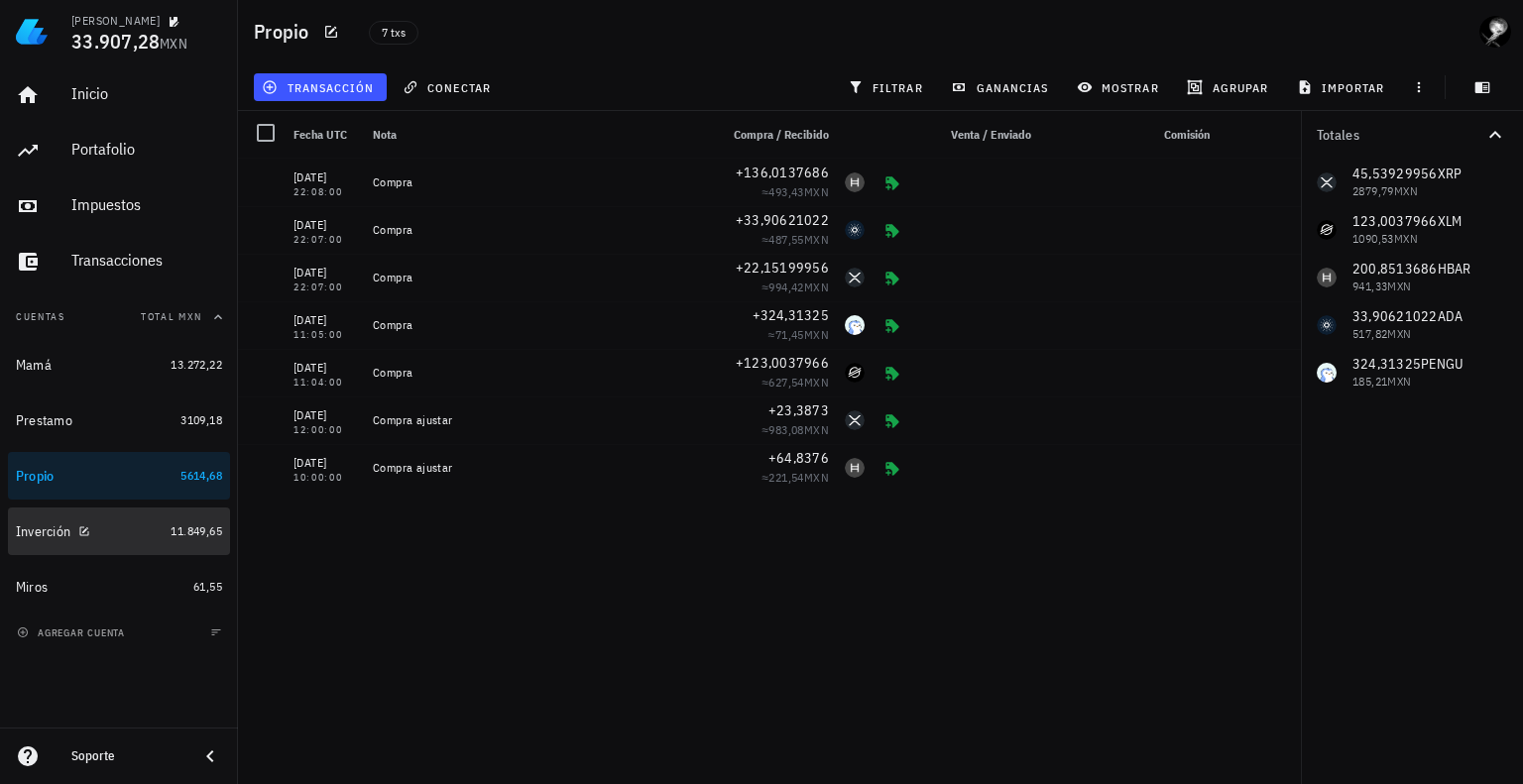 click on "Inverción" at bounding box center [89, 531] 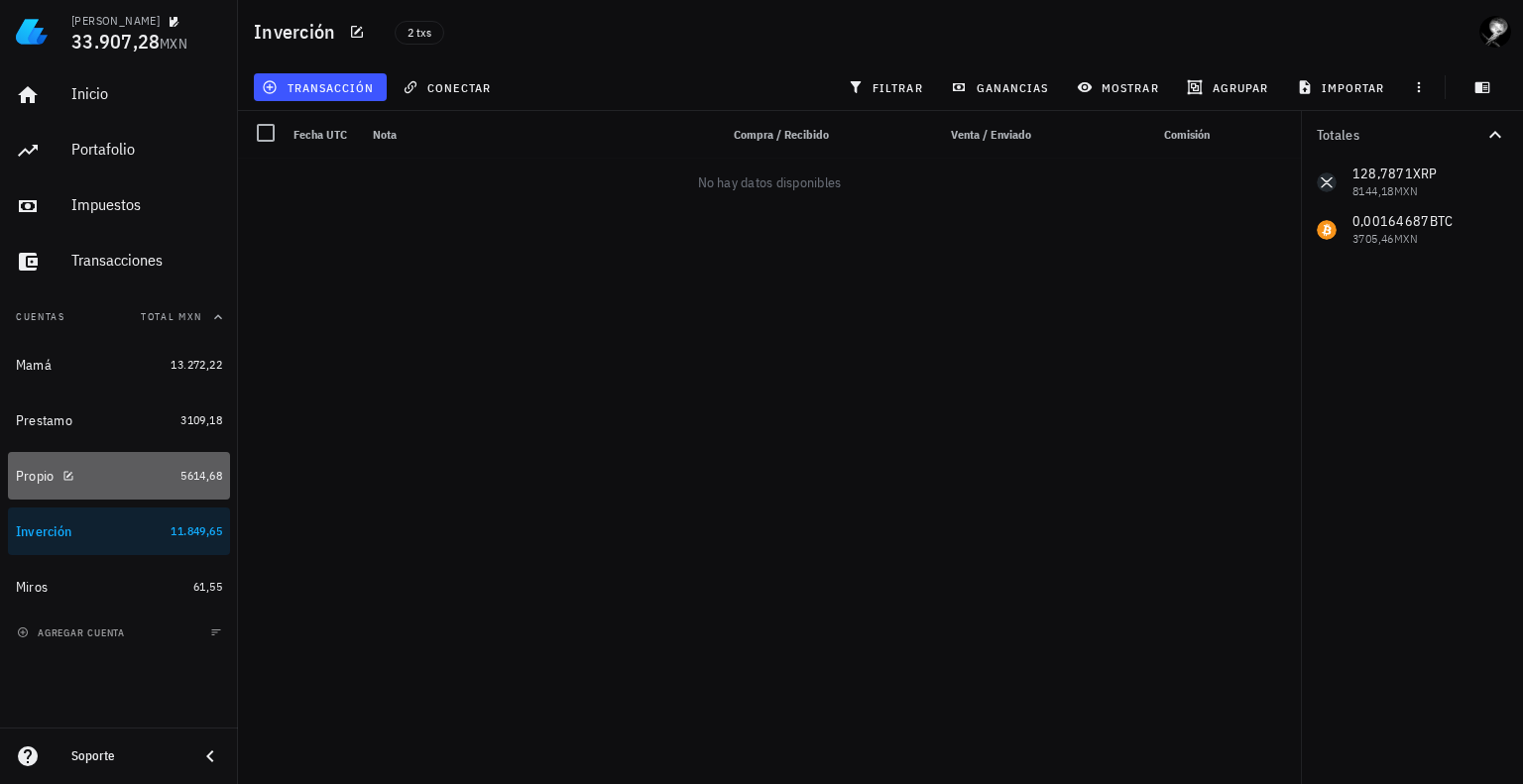 click on "Propio" at bounding box center (94, 476) 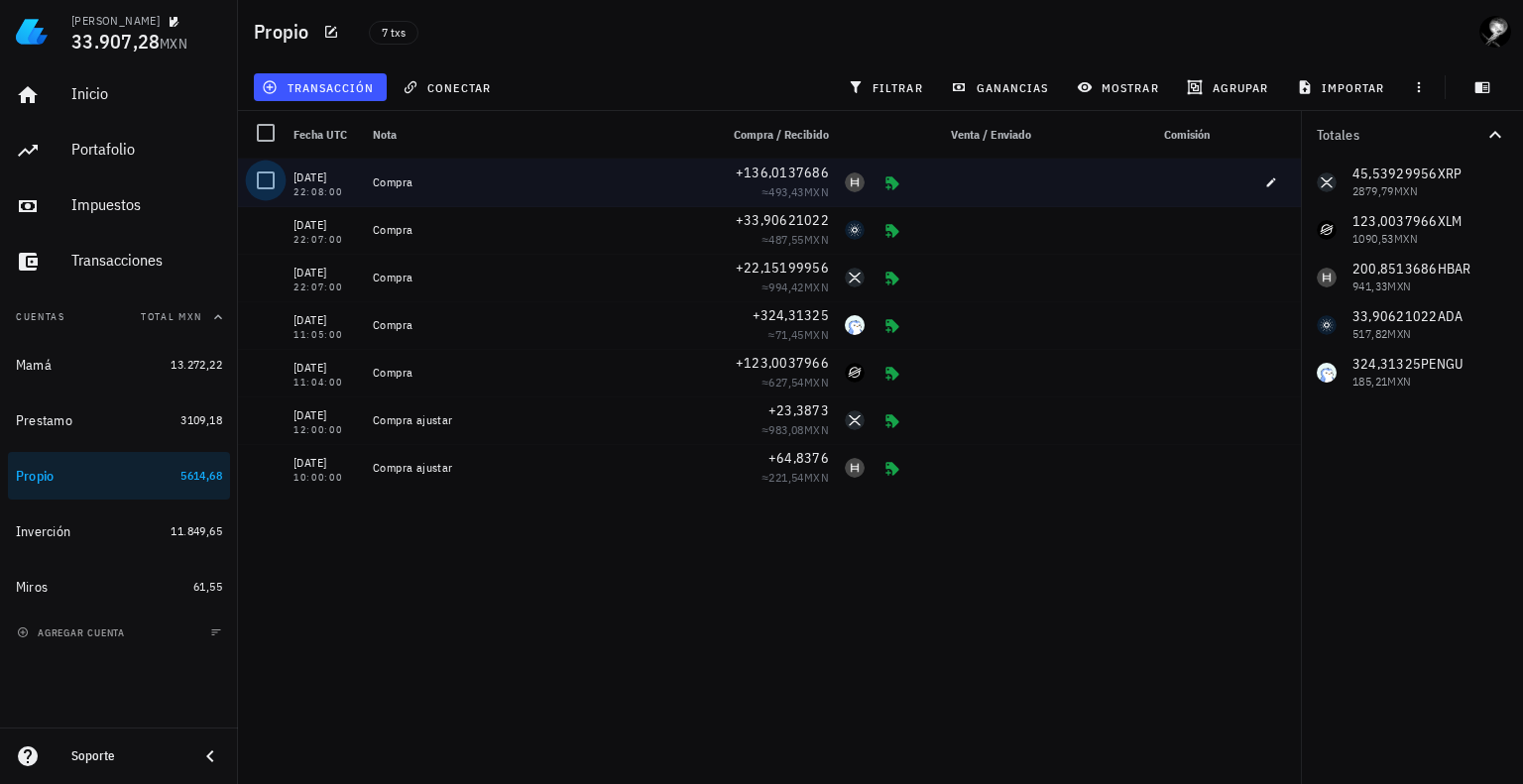 click at bounding box center [266, 180] 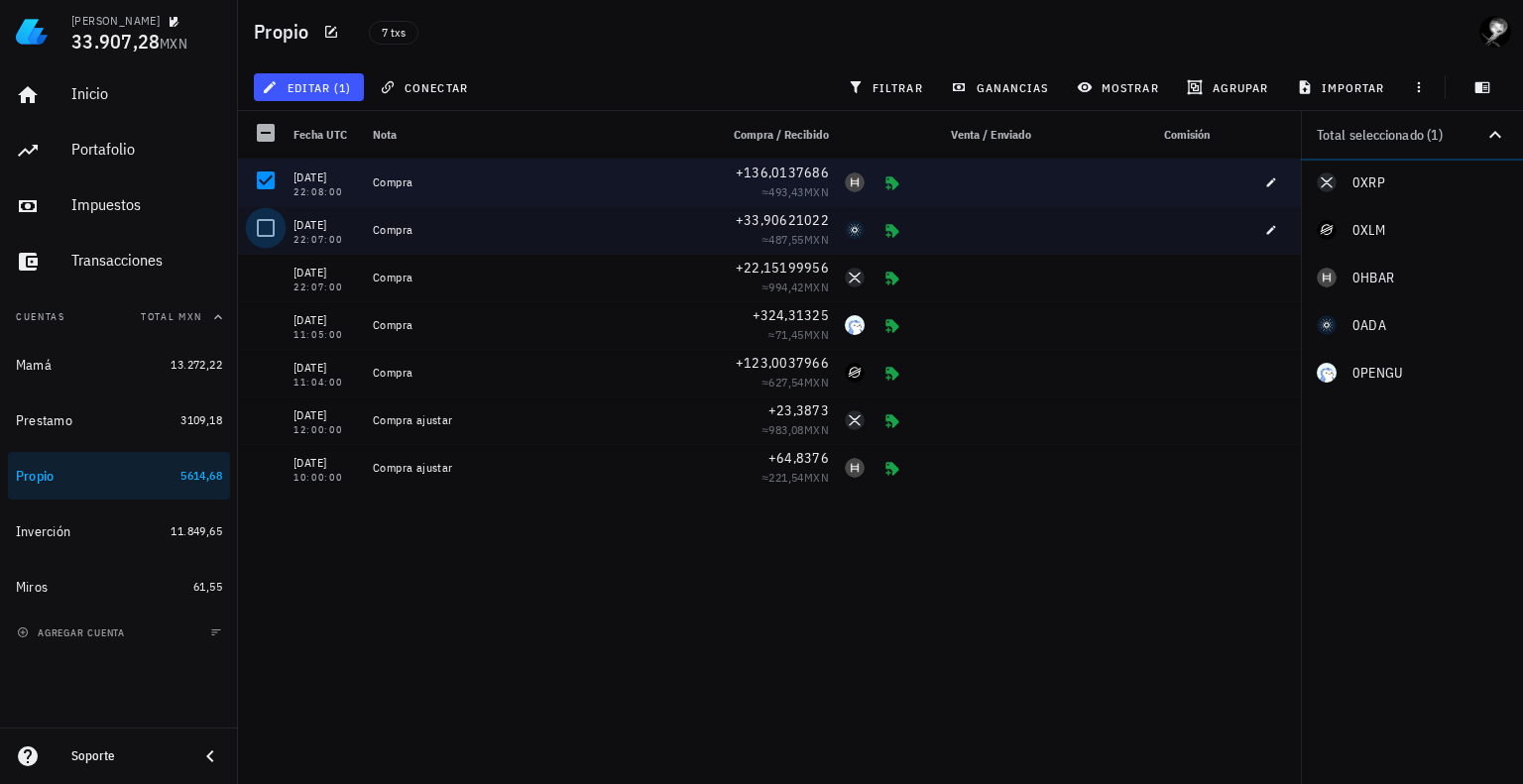 click at bounding box center [266, 228] 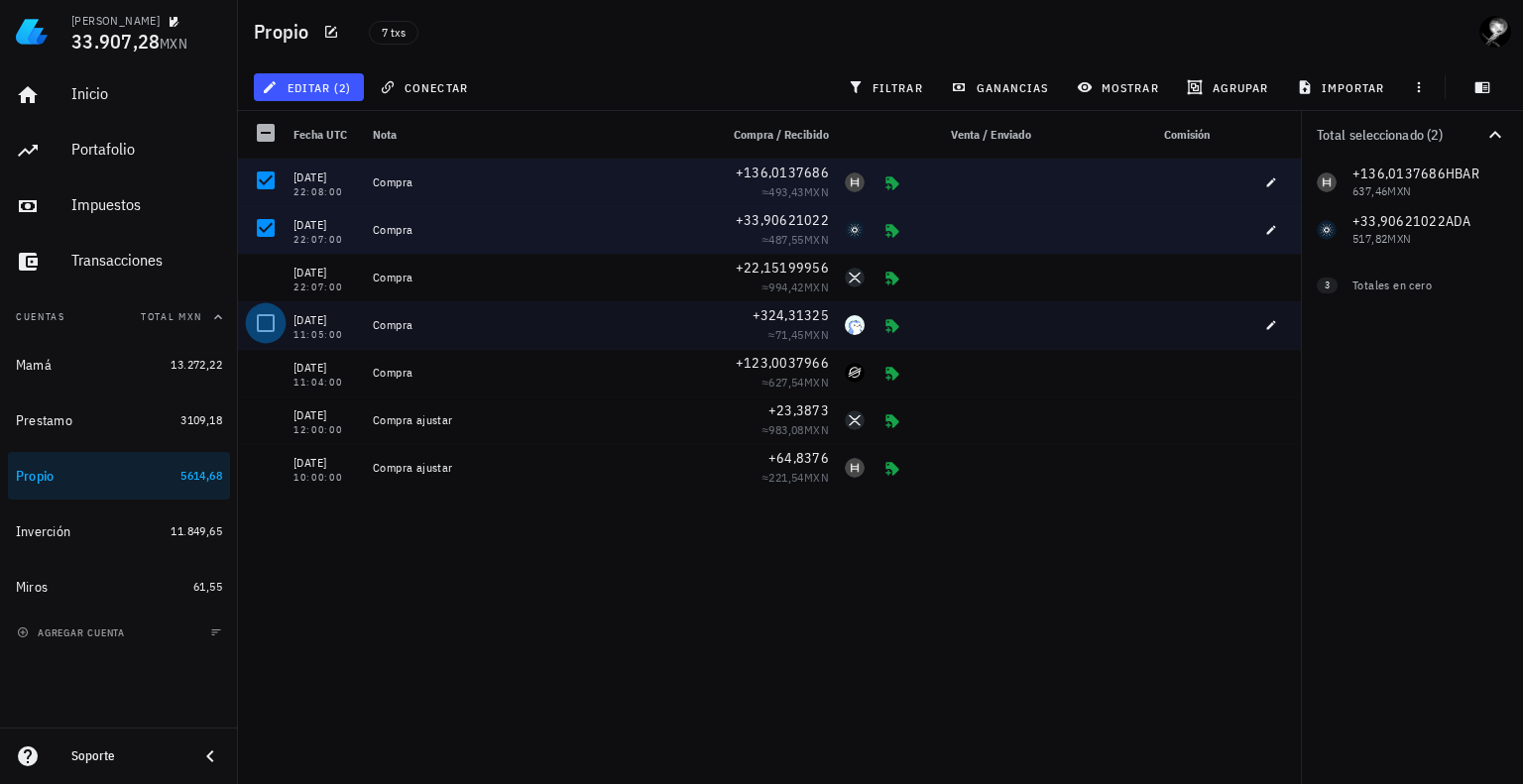 click at bounding box center [266, 323] 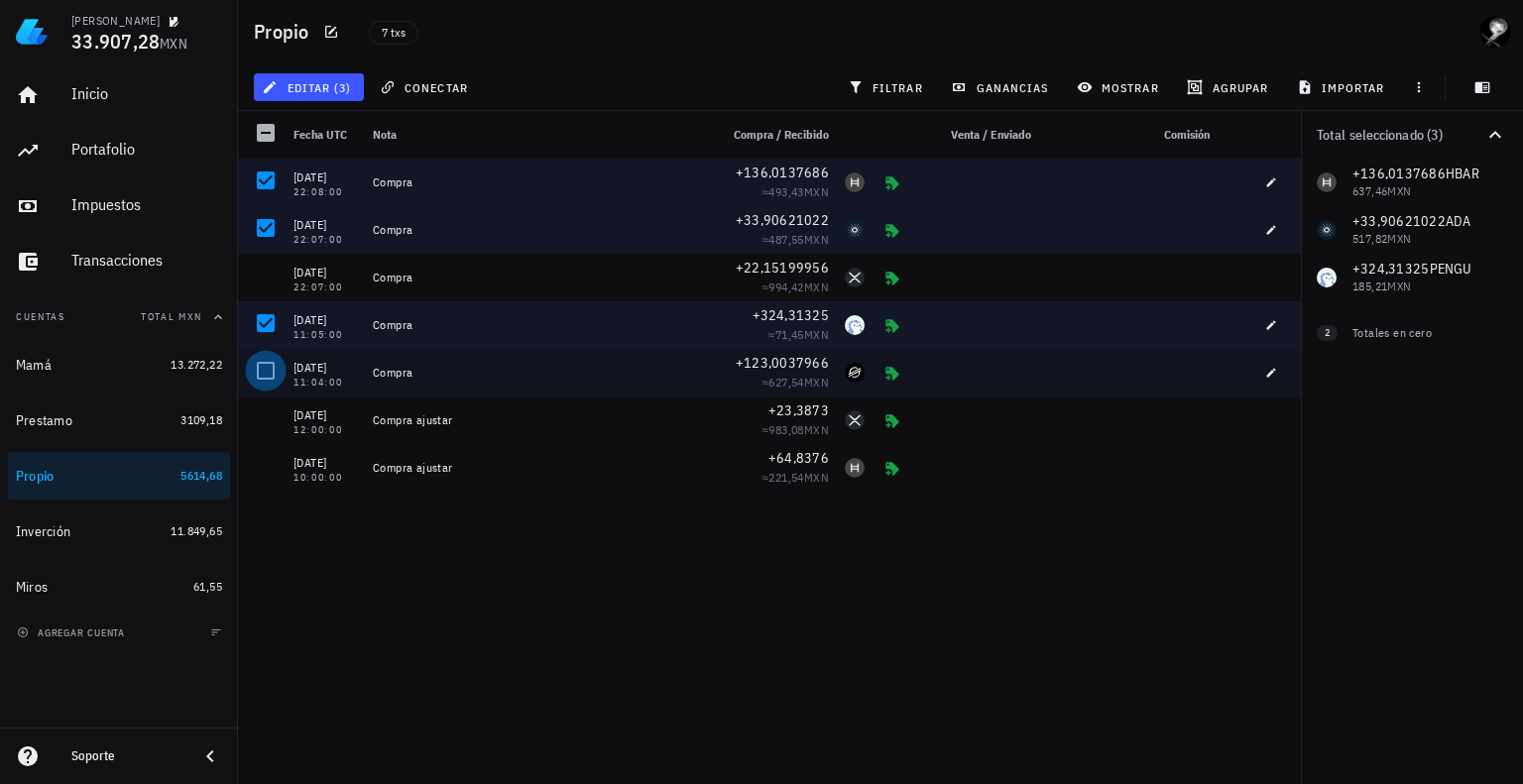 click at bounding box center (266, 371) 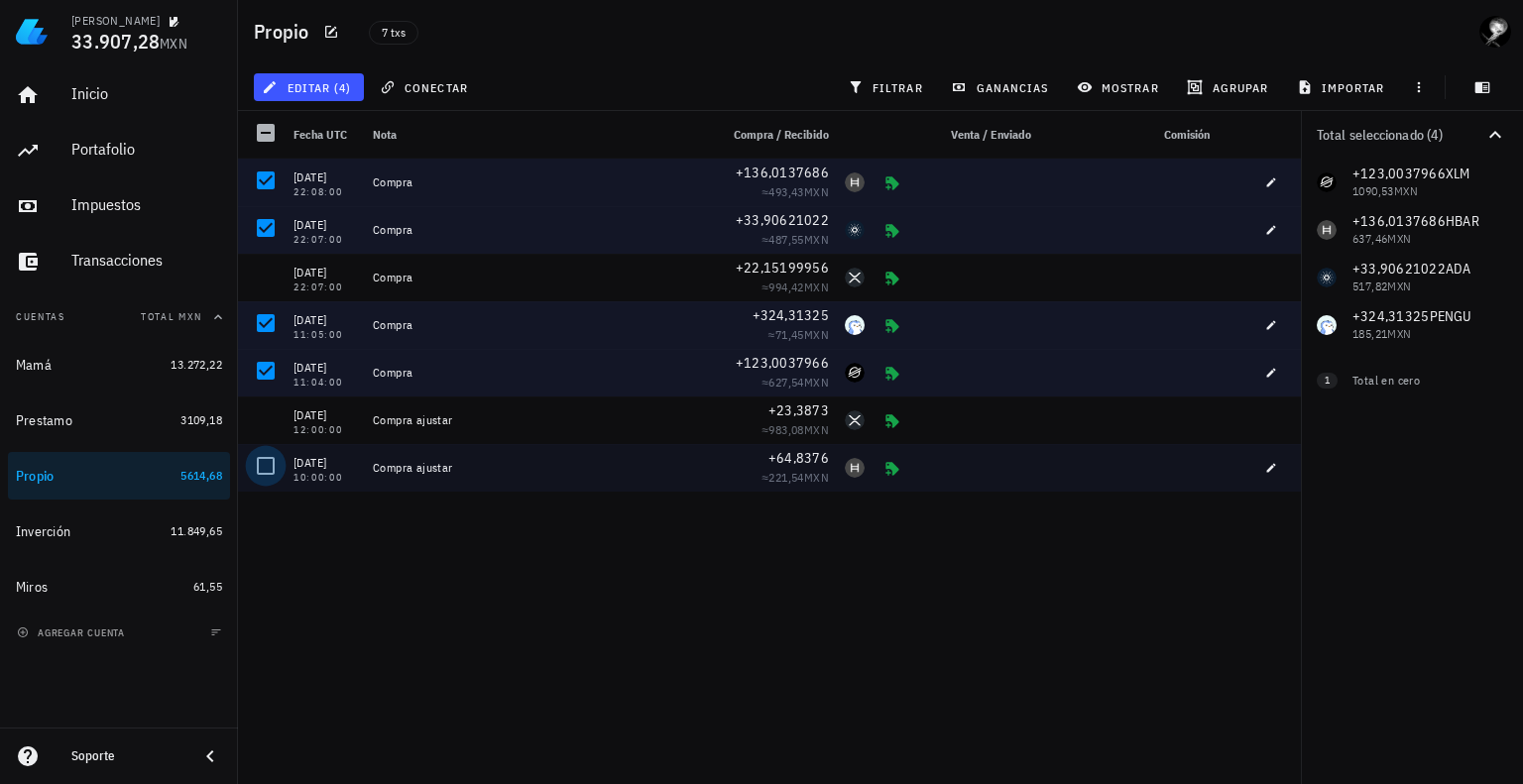 click at bounding box center [266, 466] 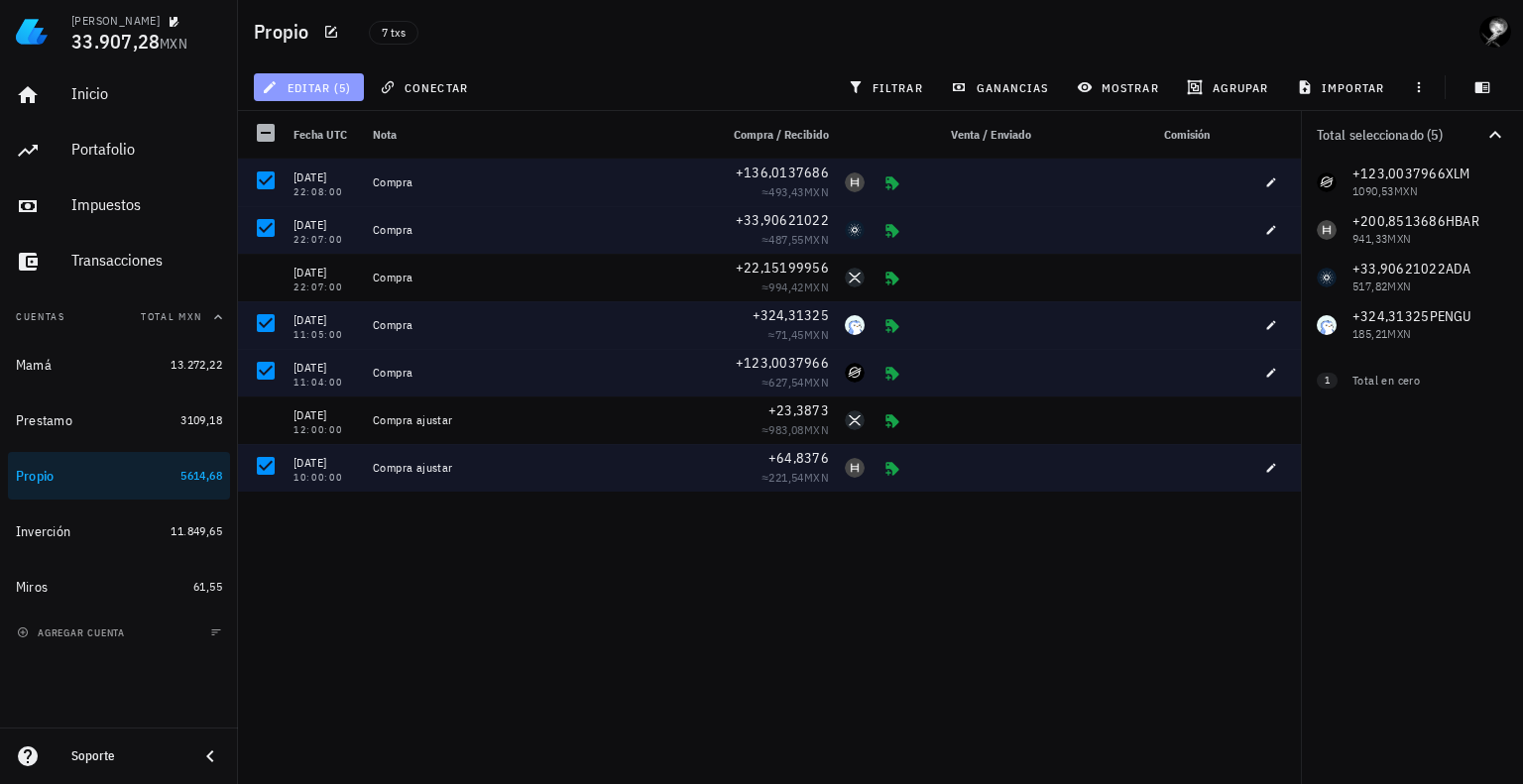click on "editar (5)" at bounding box center [308, 87] 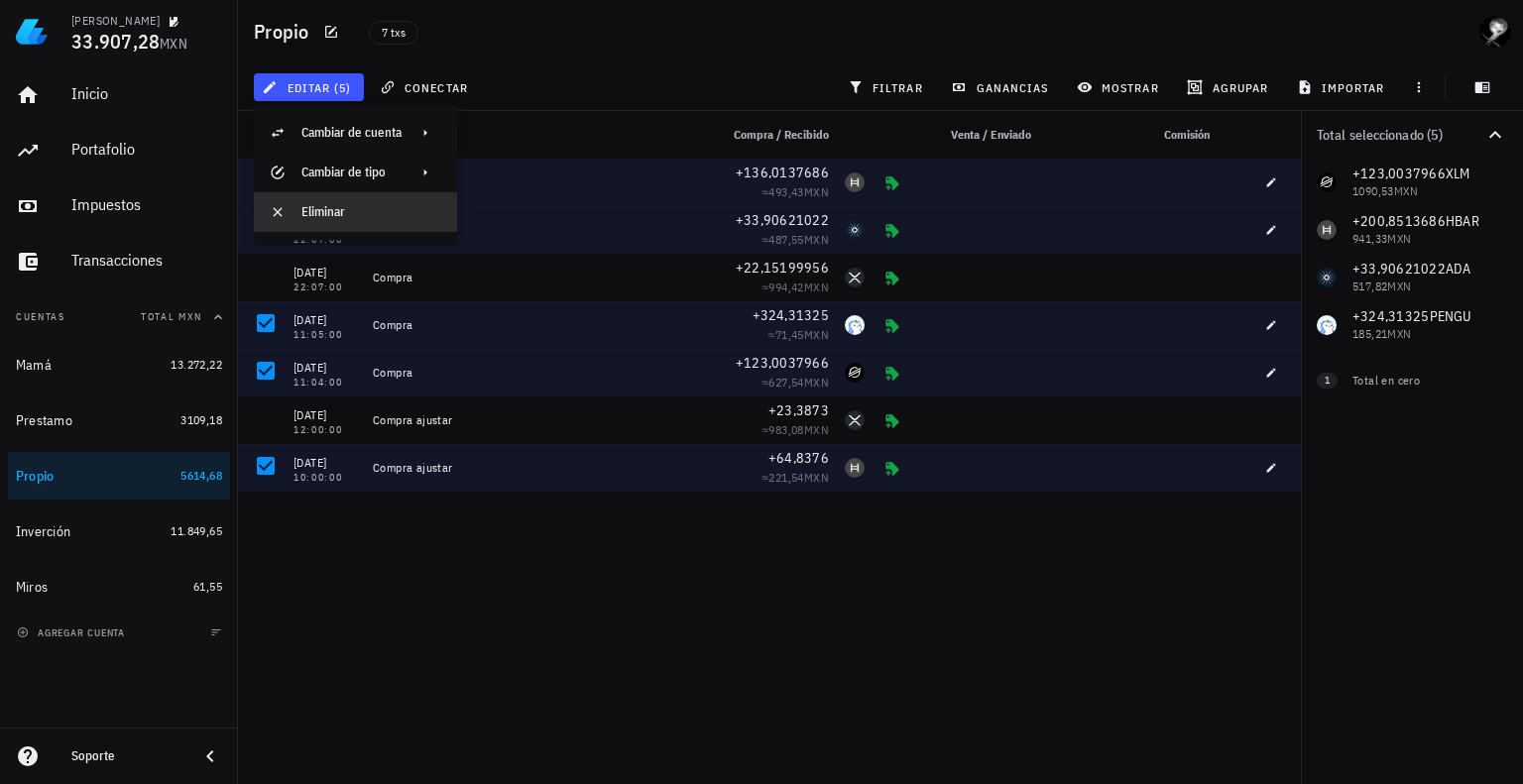 click on "Eliminar" at bounding box center [371, 212] 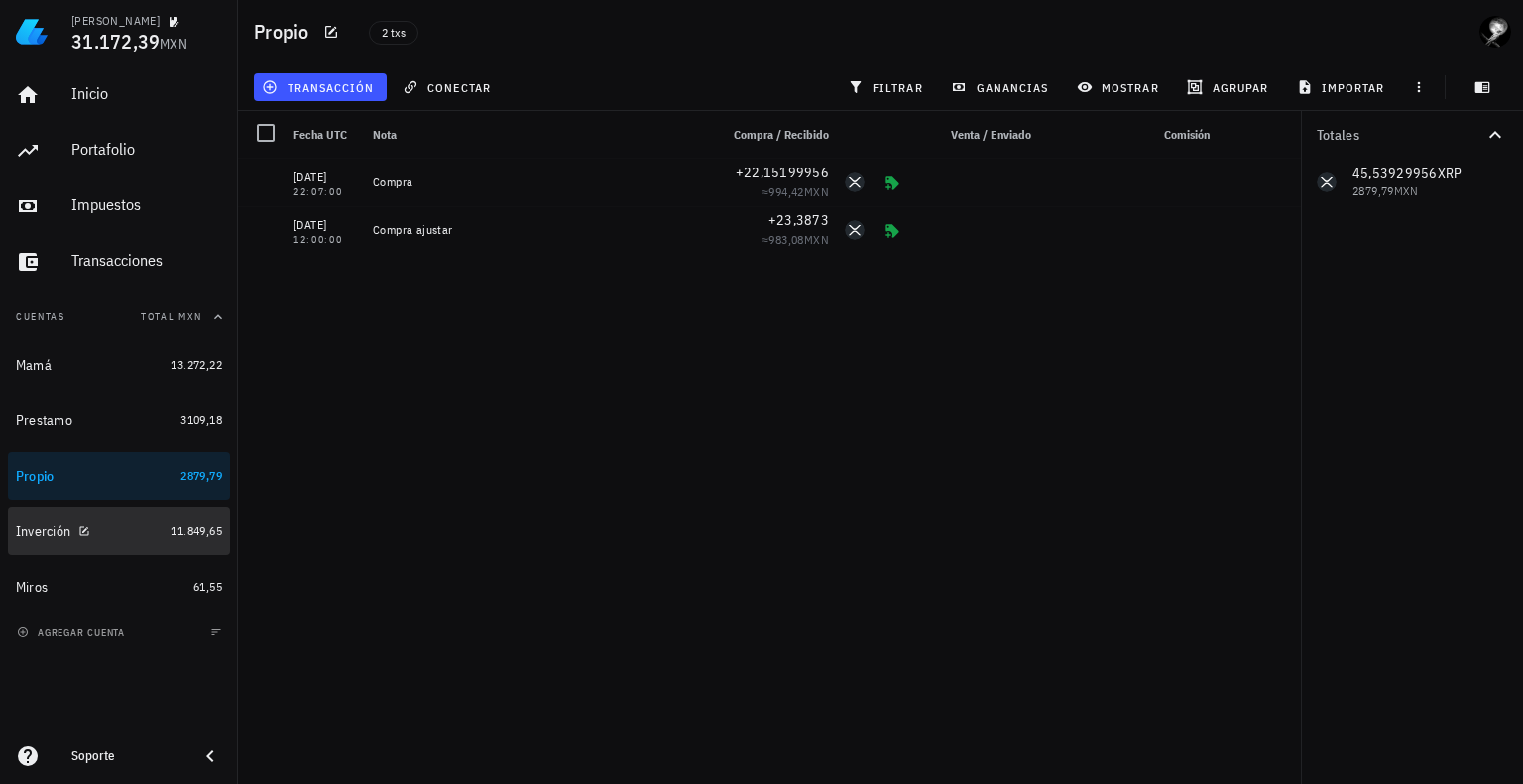 click on "Inverción       11.849,65" at bounding box center [119, 531] 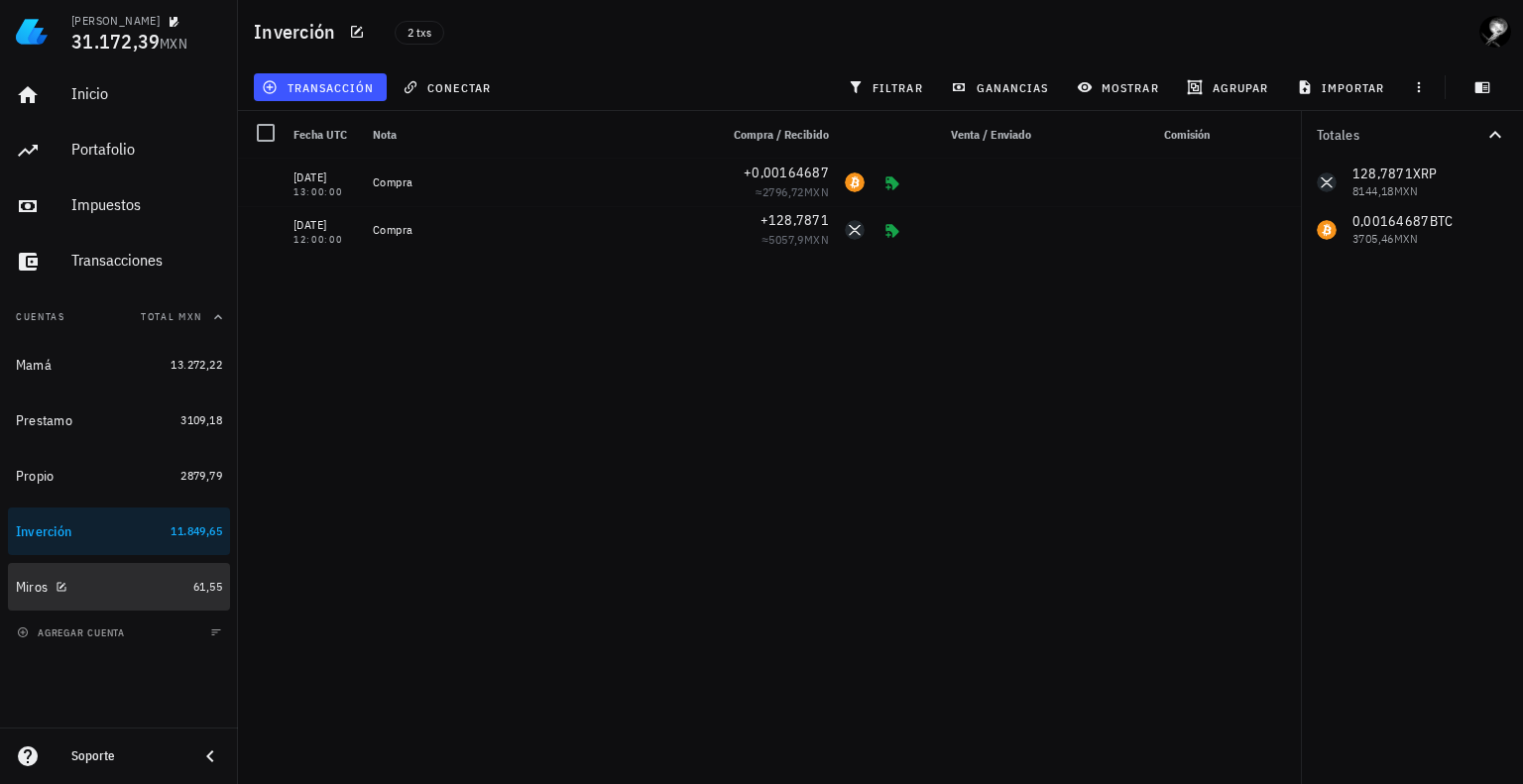 click on "Miros" at bounding box center (100, 587) 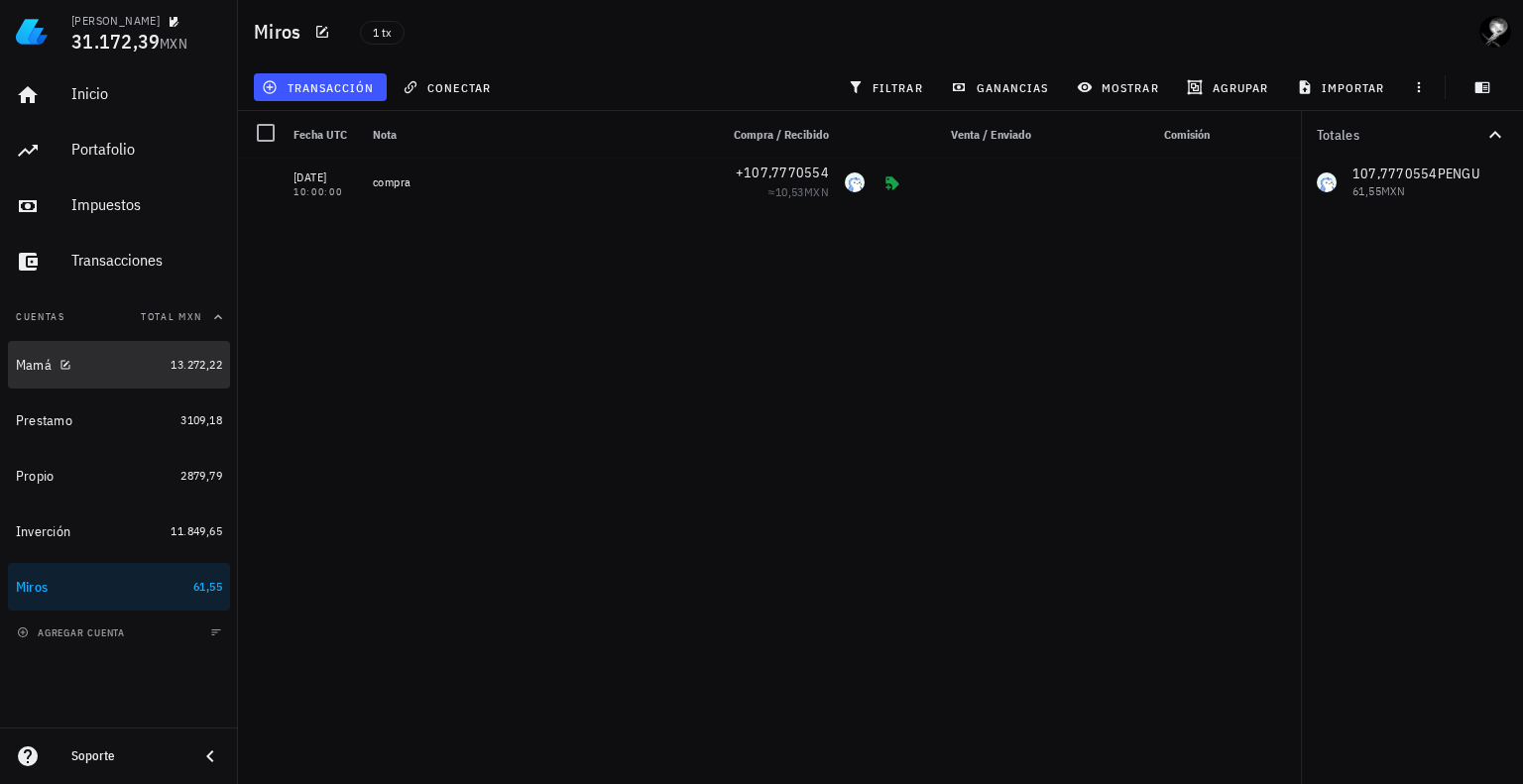 click on "Mamá" at bounding box center (89, 365) 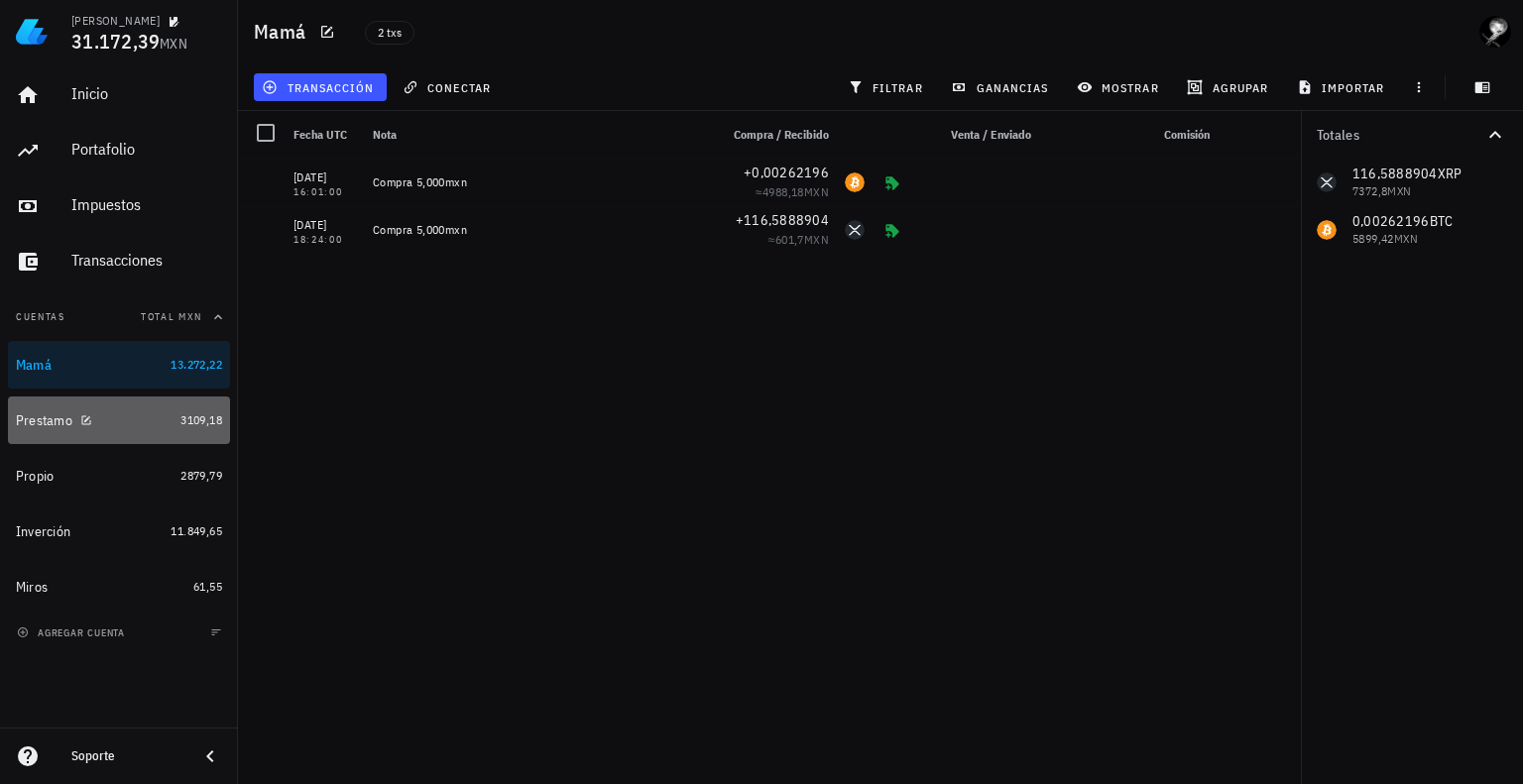 click on "Prestamo" at bounding box center [94, 420] 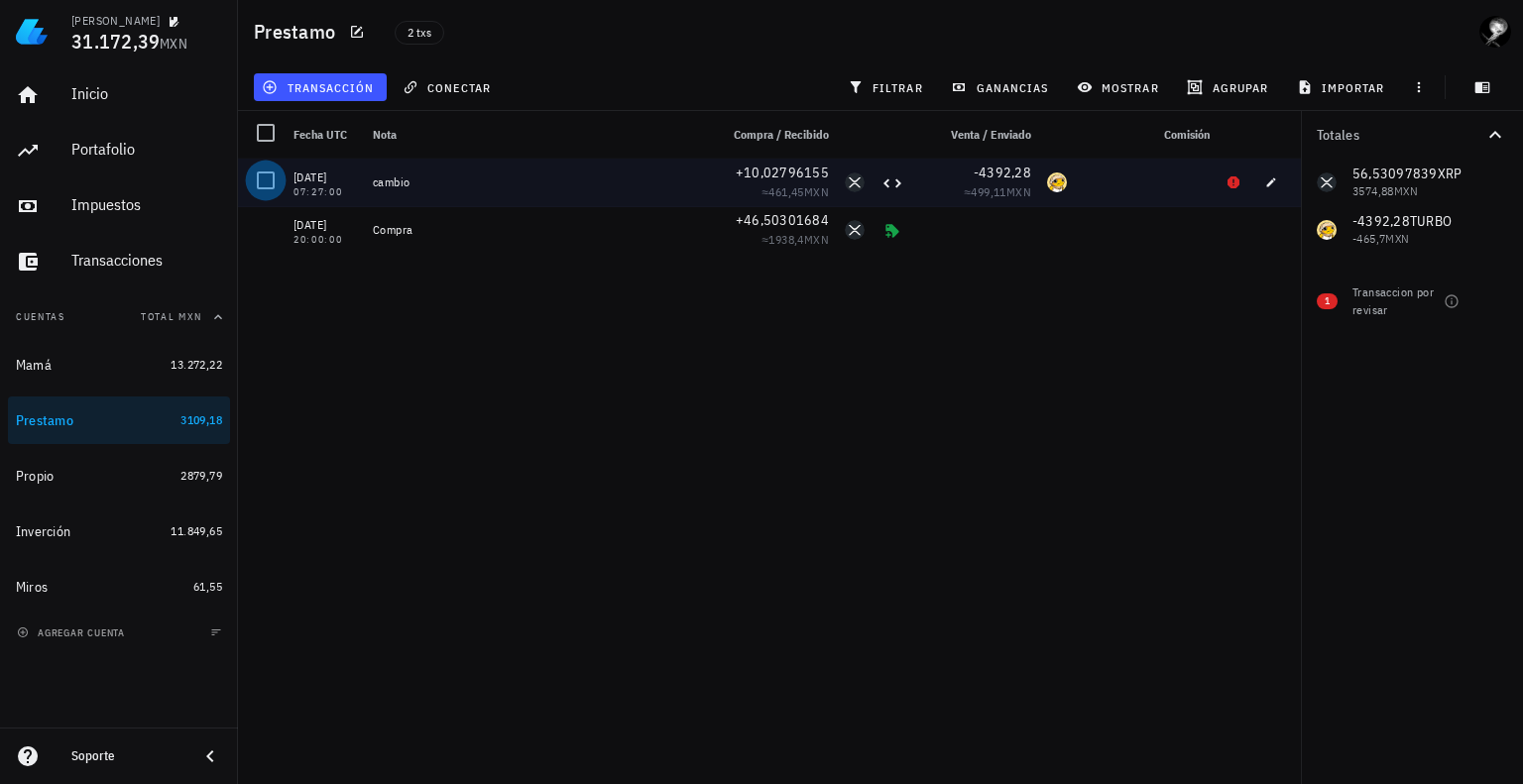 click at bounding box center [266, 180] 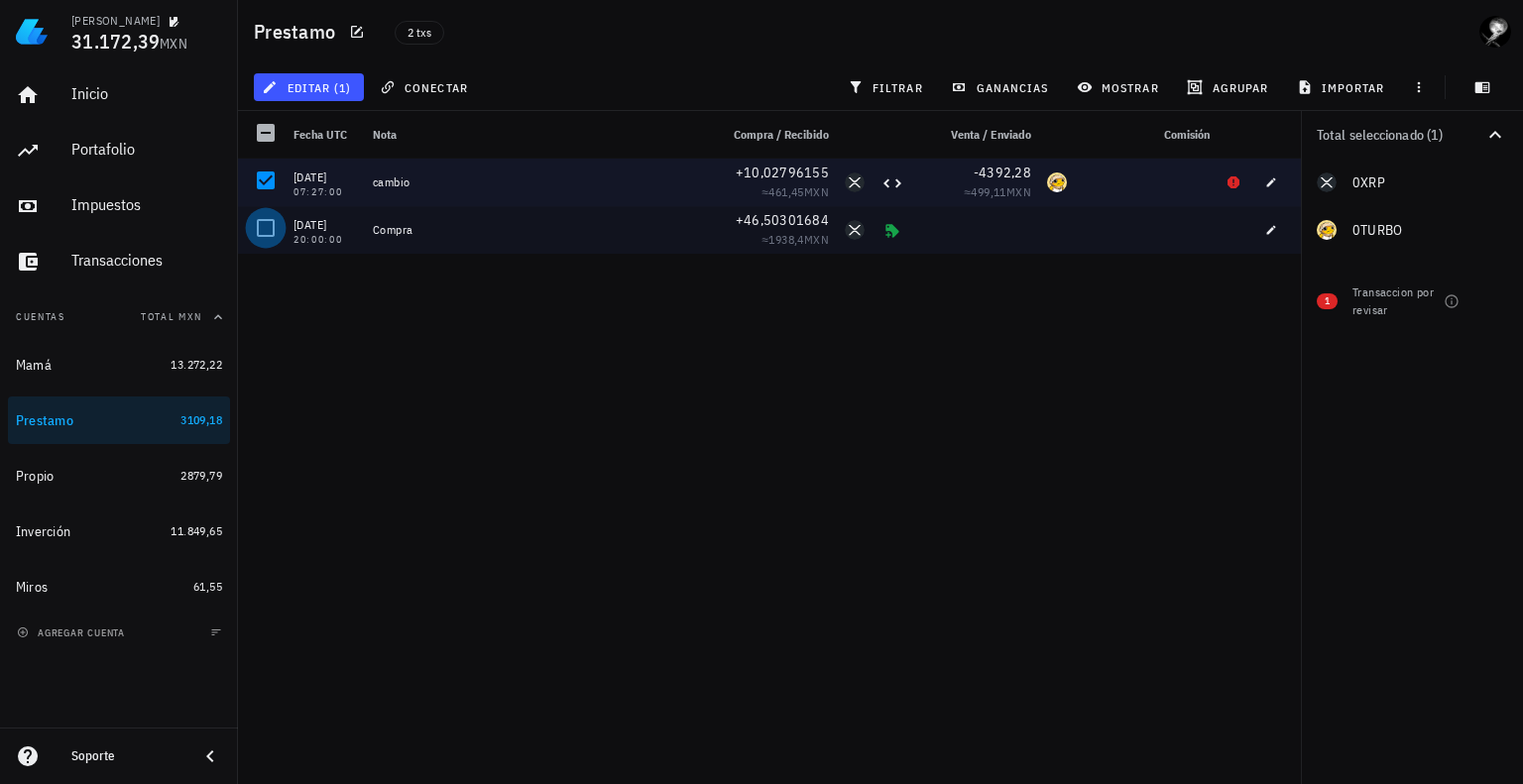 click at bounding box center (266, 228) 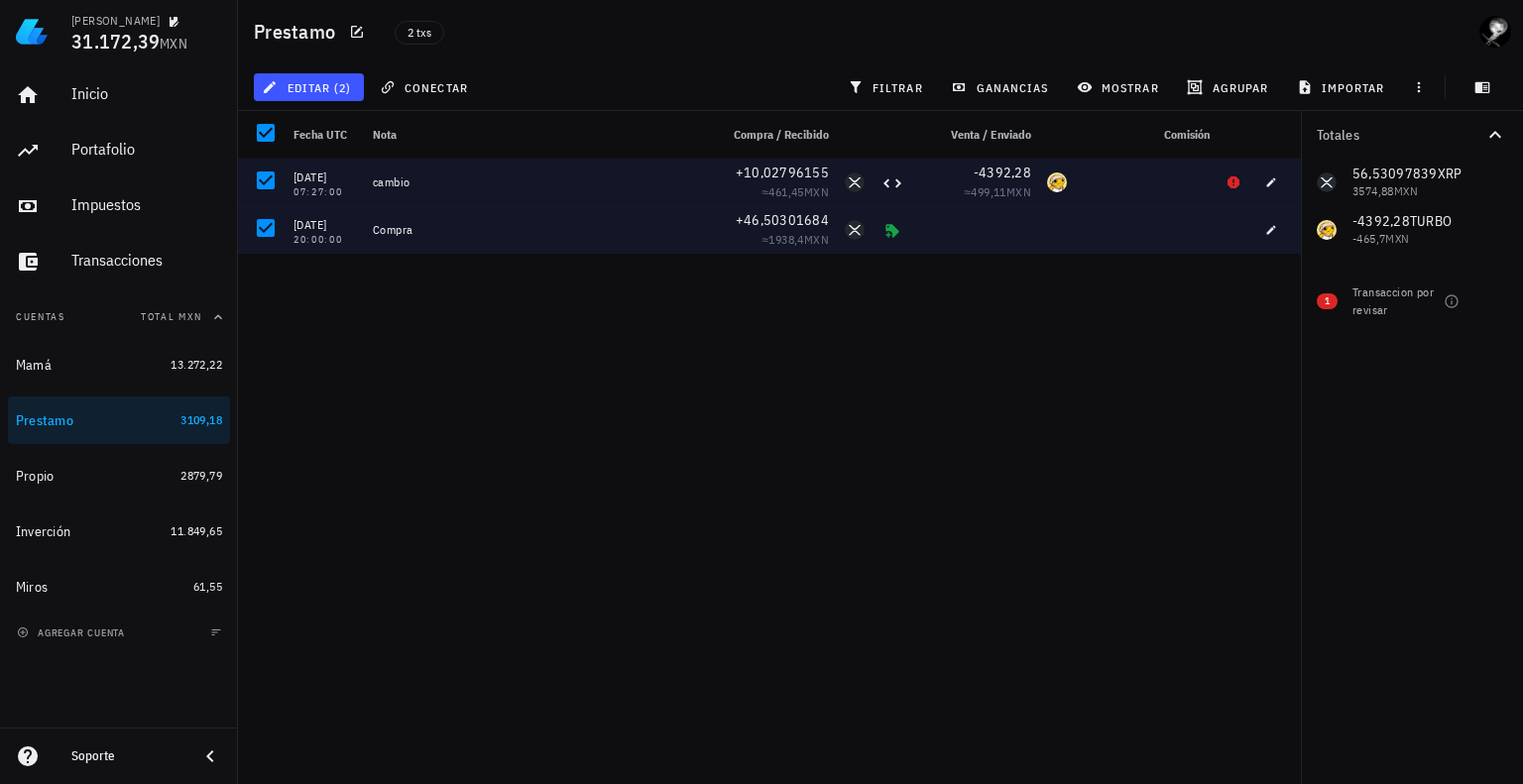 click on "[DATE]
07:27:00
cambio
+10,02796155   ≈ 461,45  MXN     -4392,28   ≈ 499,11  MXN
[DATE]
20:00:00
Compra
+46,50301684   ≈ 1938,4  MXN" at bounding box center (769, 463) 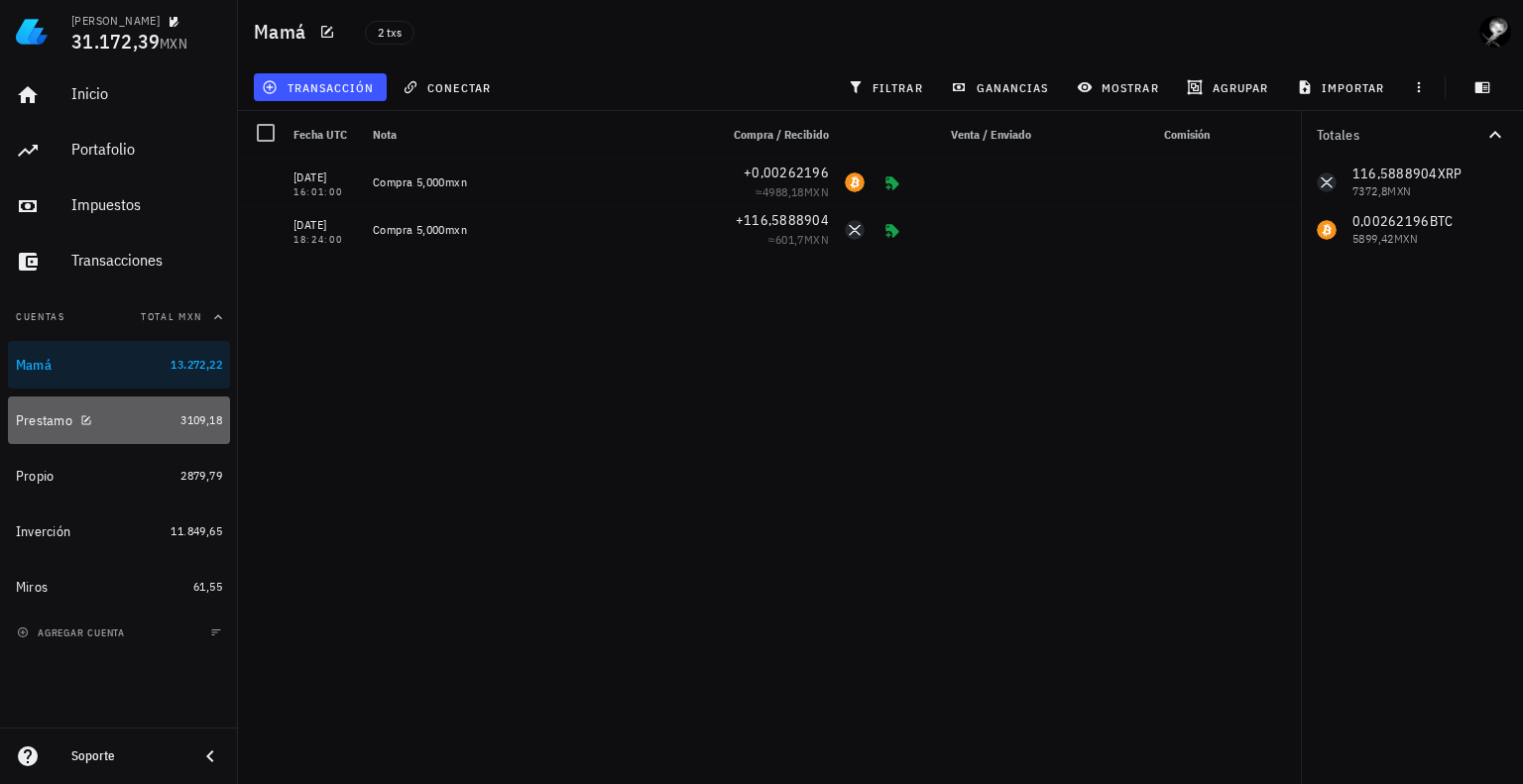 click on "Prestamo" at bounding box center (94, 420) 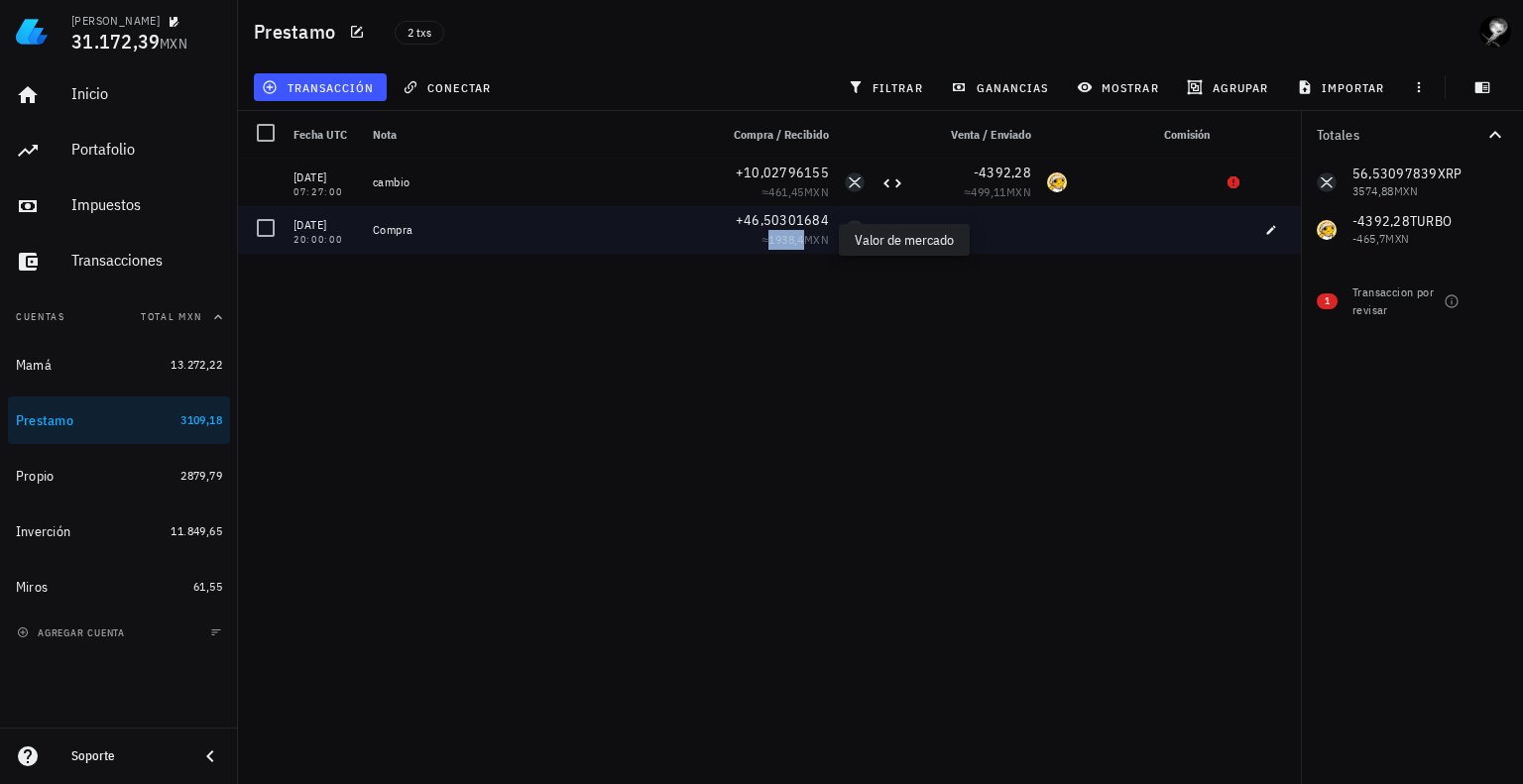 click on "1938,4" at bounding box center [785, 239] 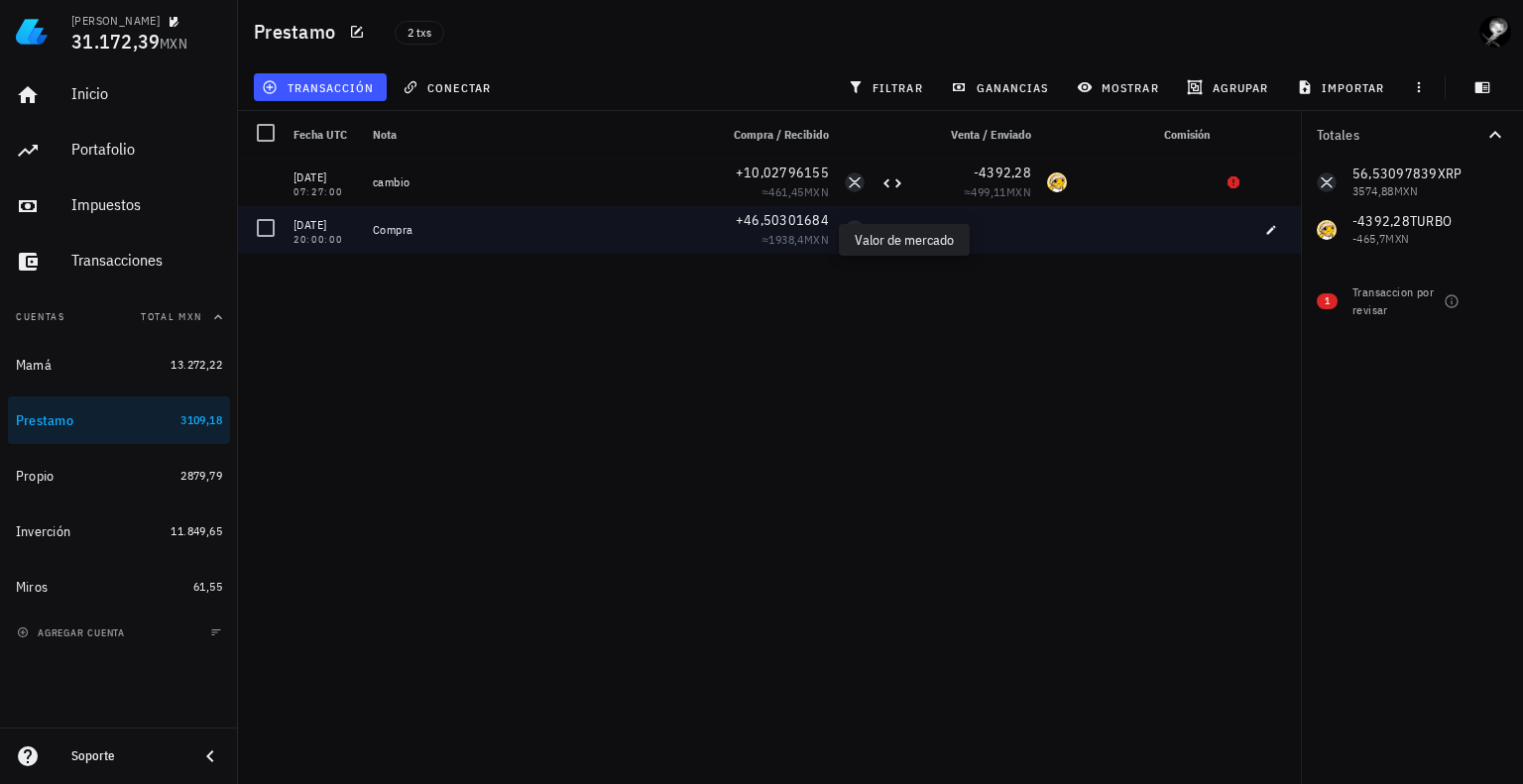 click on "Compra" at bounding box center (537, 230) 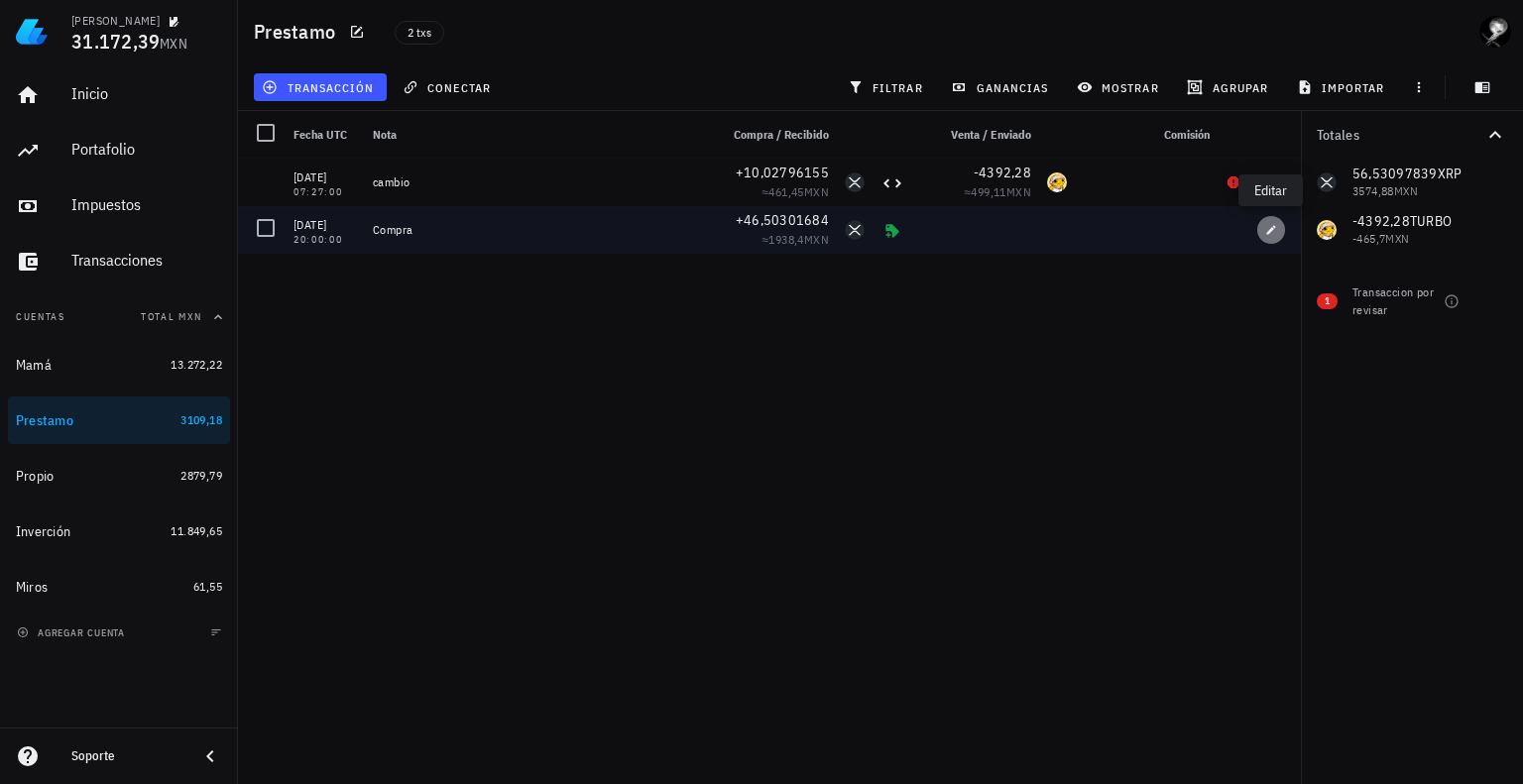 click at bounding box center [1271, 230] 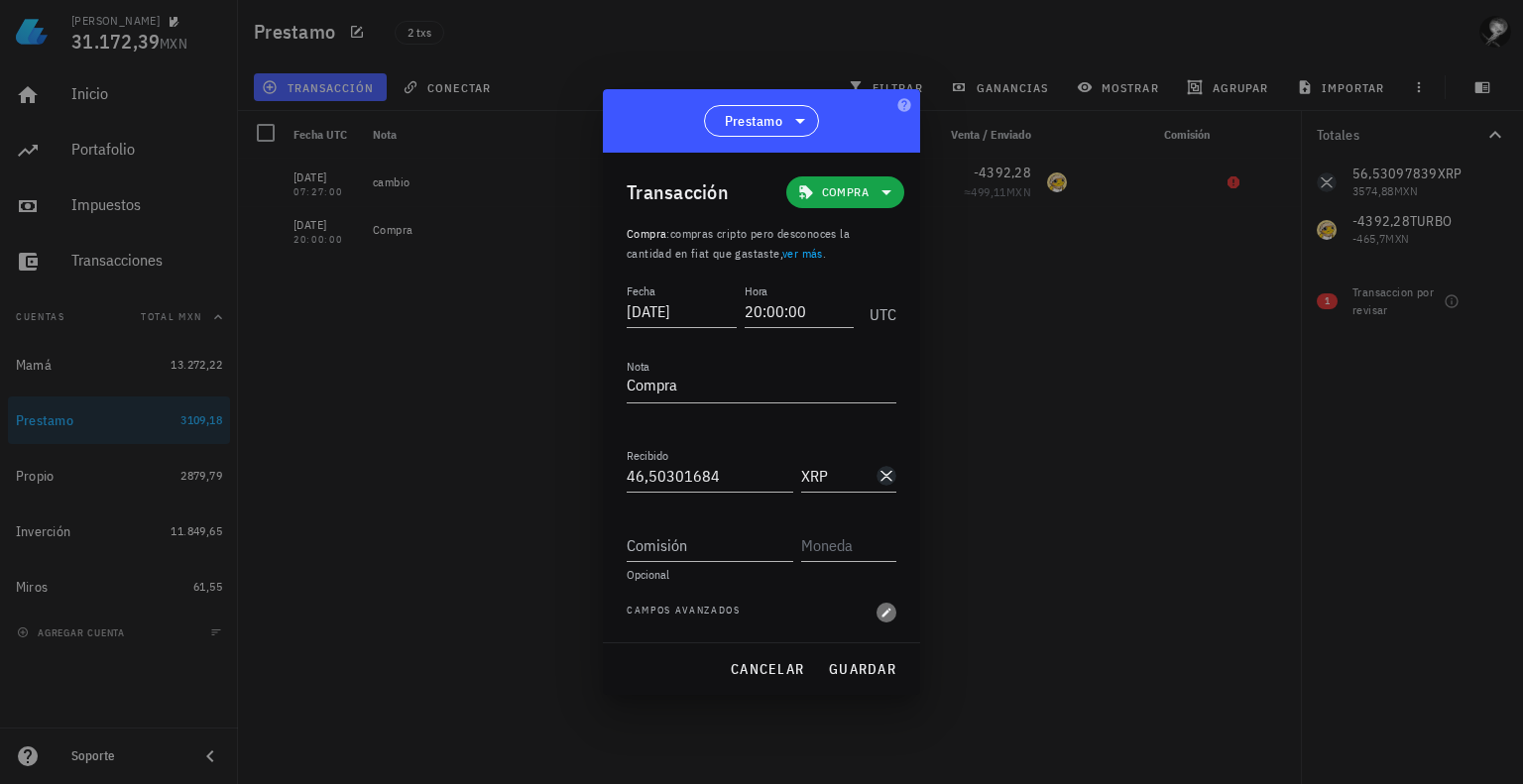 click at bounding box center (886, 613) 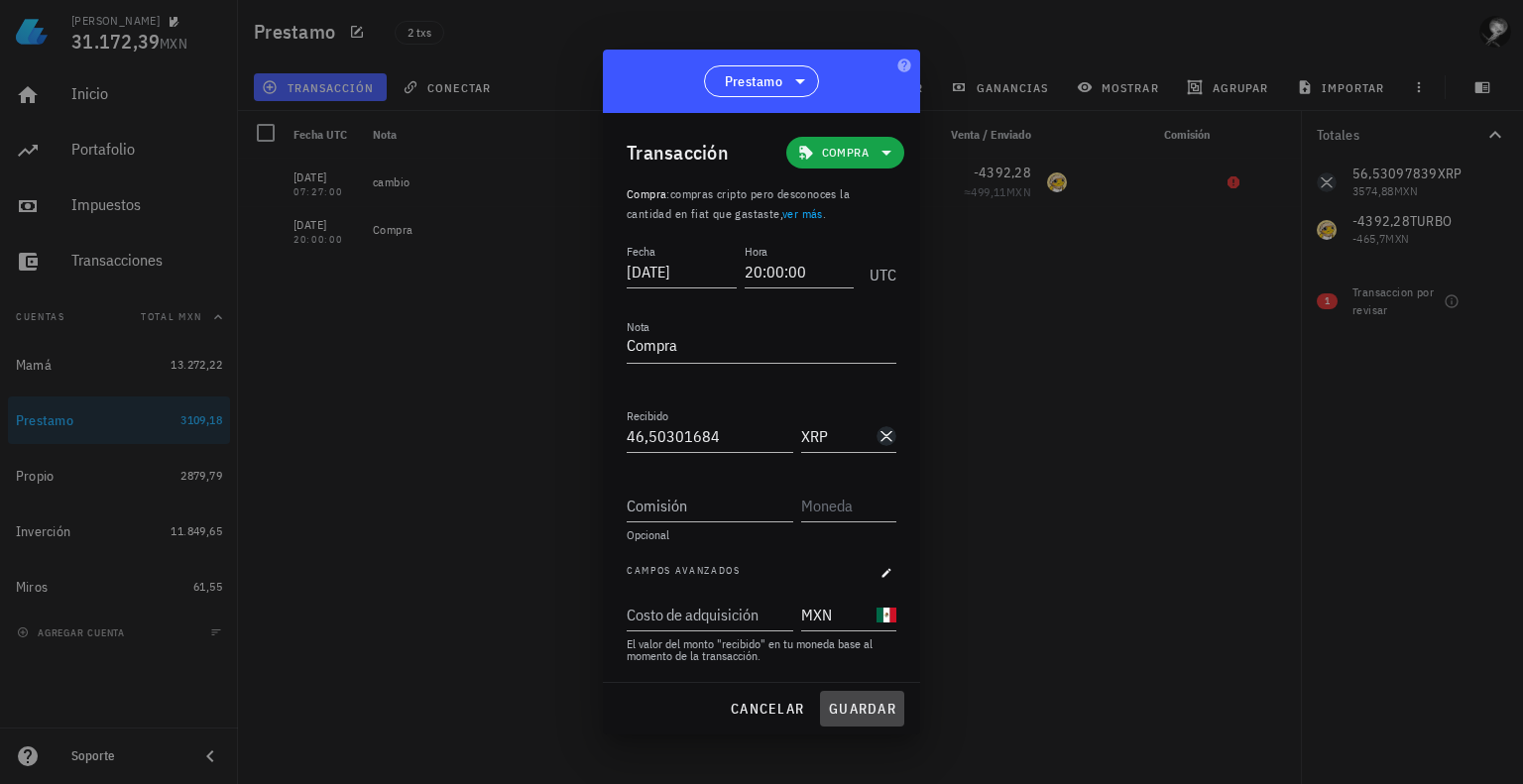click on "guardar" at bounding box center [862, 709] 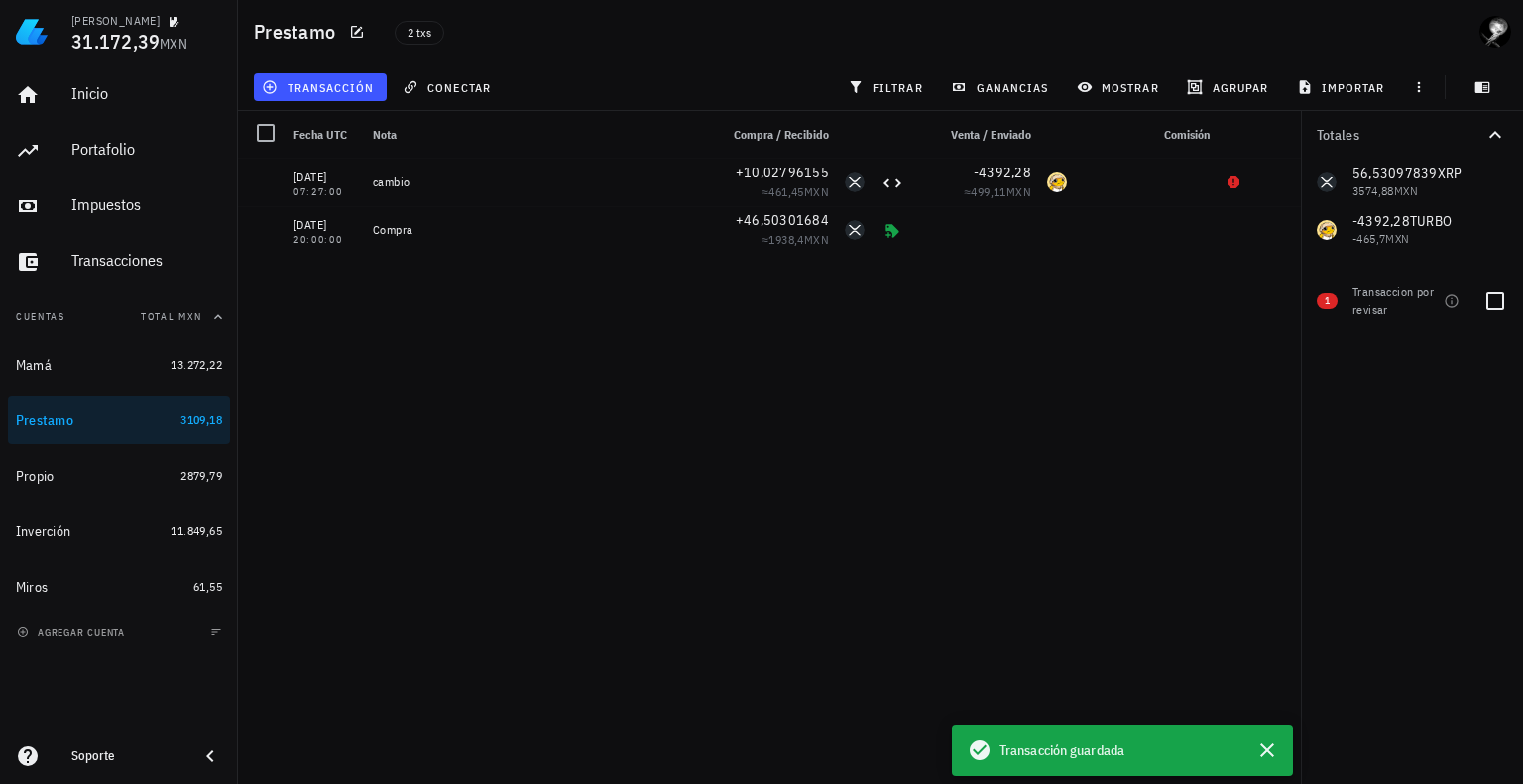 click on "Transaccion por revisar" at bounding box center [1394, 301] 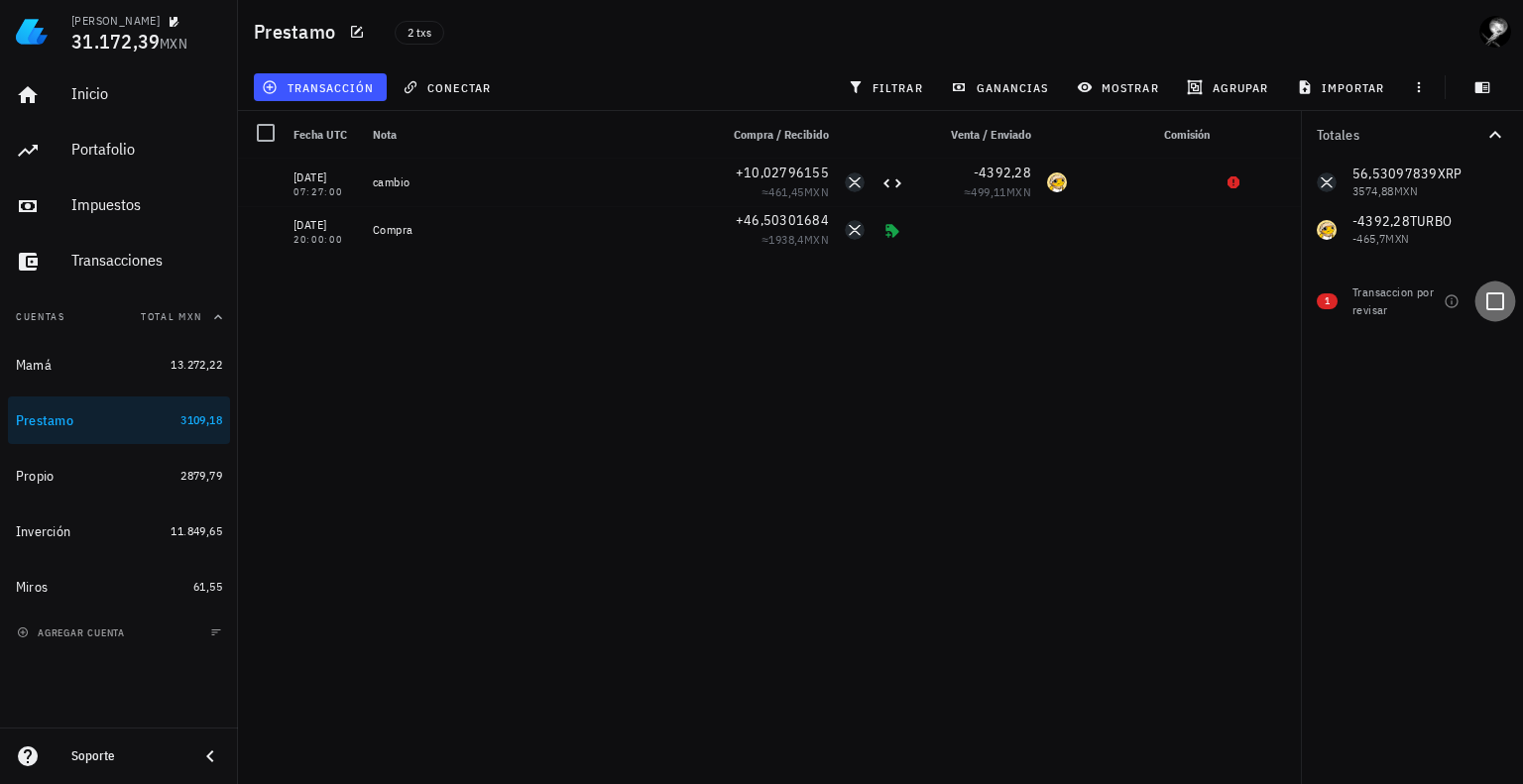 click at bounding box center (1495, 301) 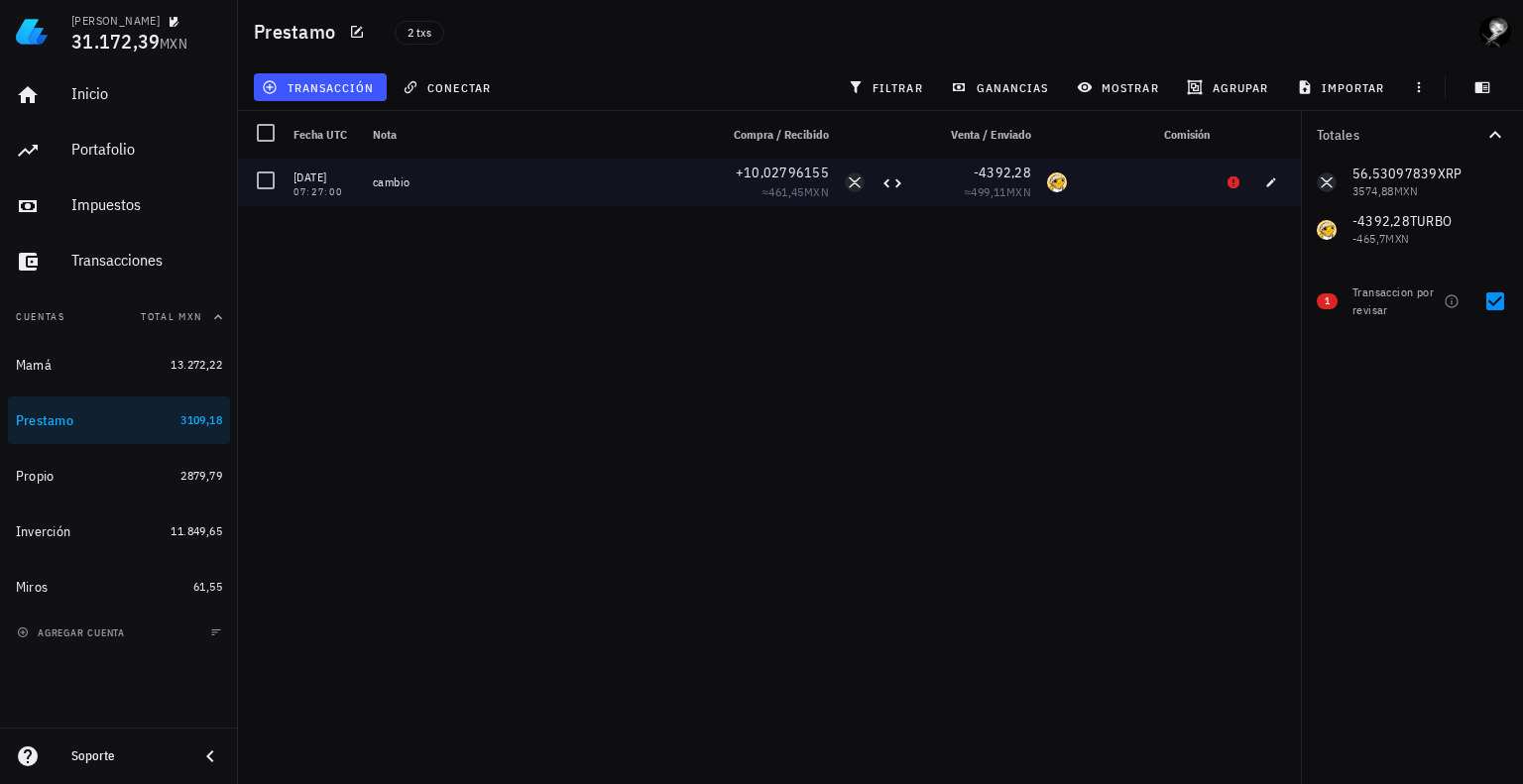 click at bounding box center [1275, 182] 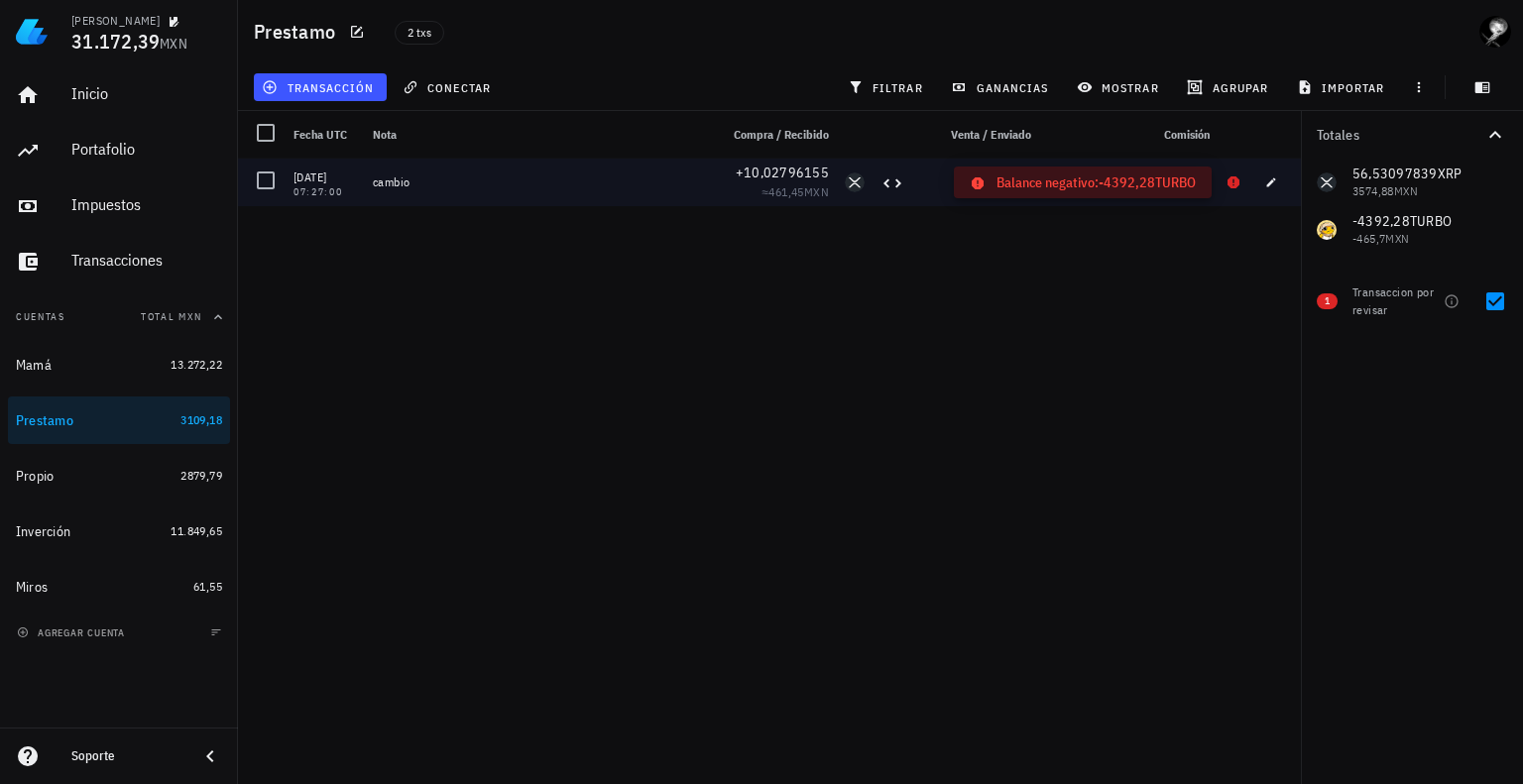 click 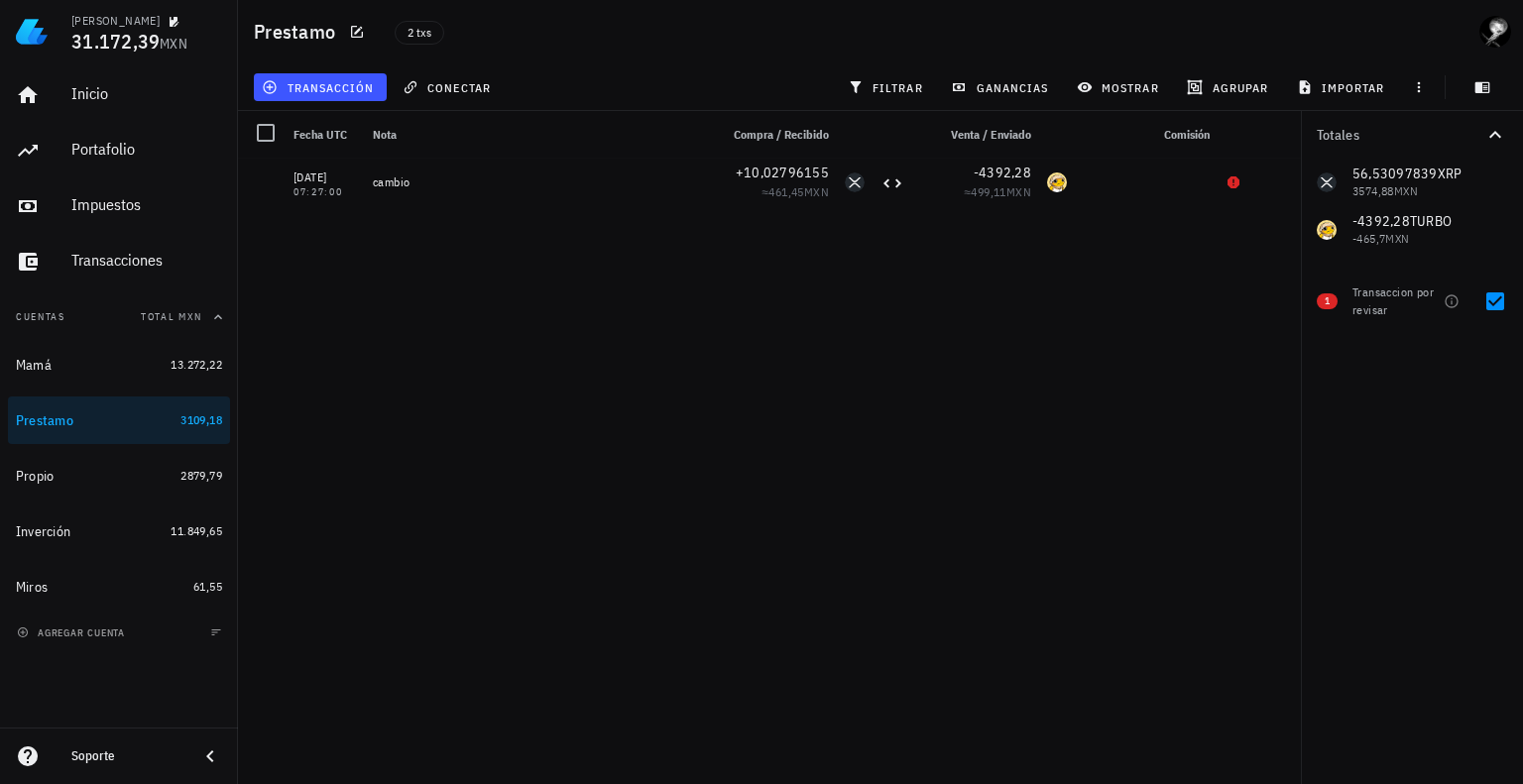 click on "56,53097839  XRP   3574,88  MXN     -4392,28  TURBO   -465,7  MXN" at bounding box center [1412, 206] 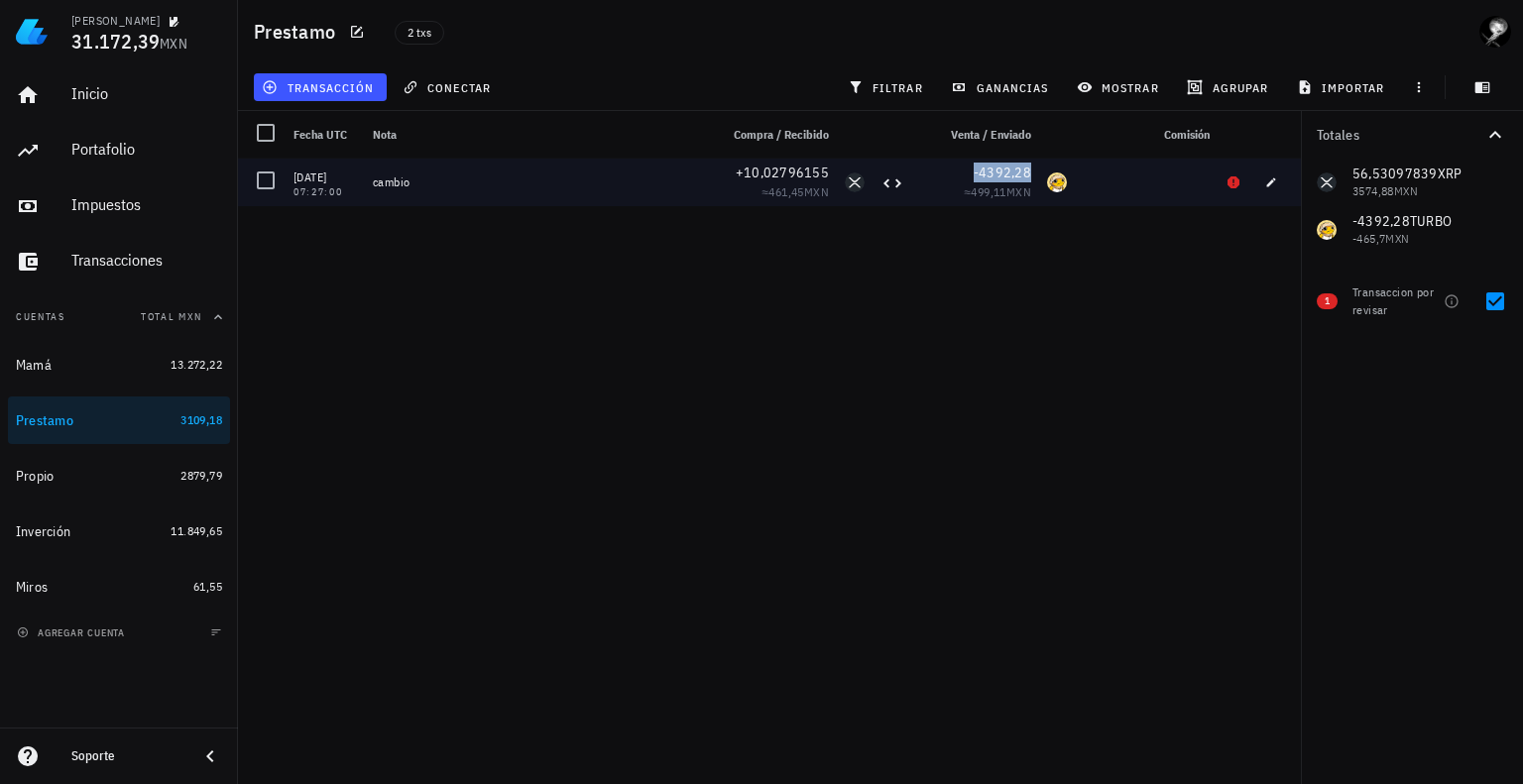 click on "-4392,28" at bounding box center [1002, 172] 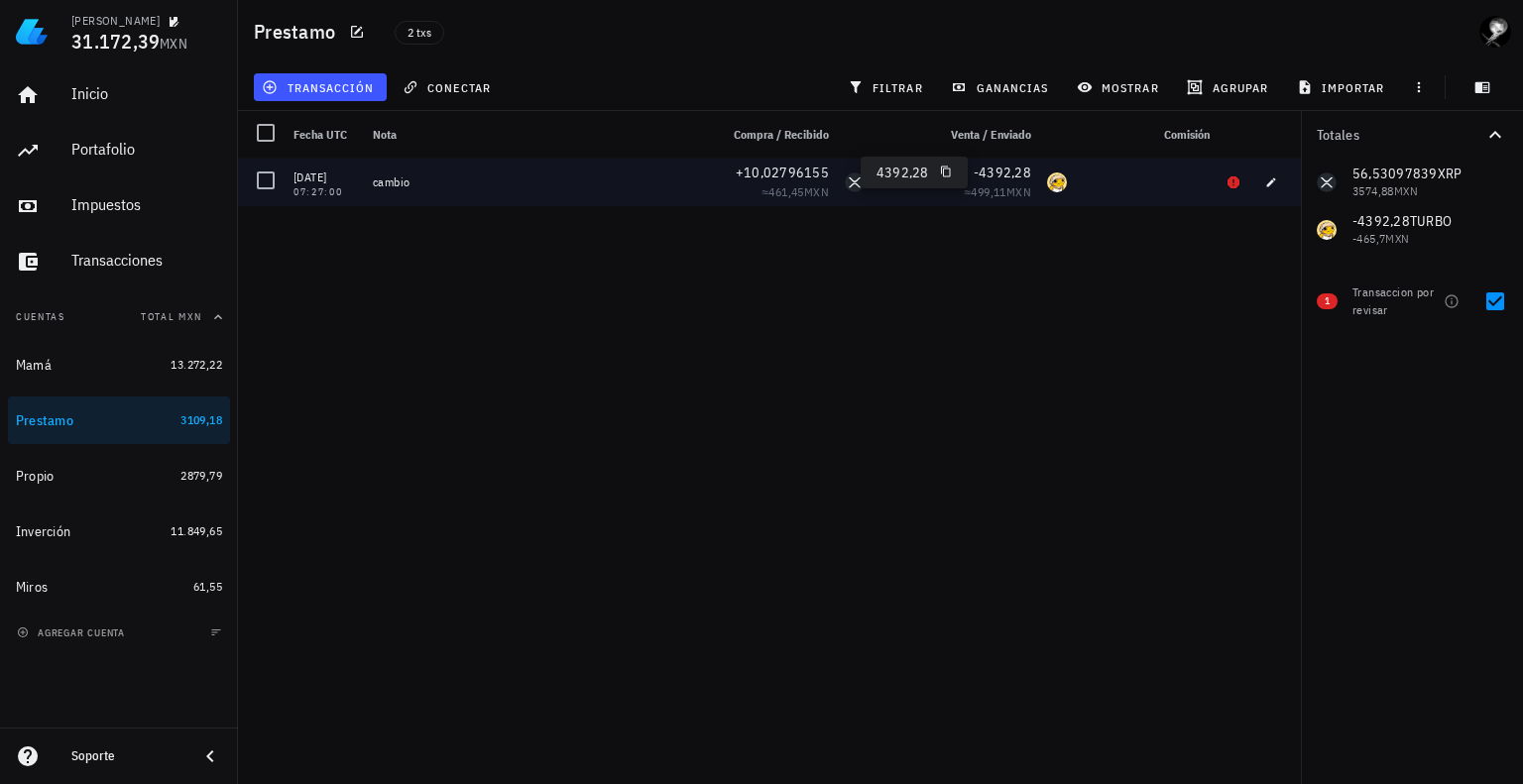 click at bounding box center (1146, 182) 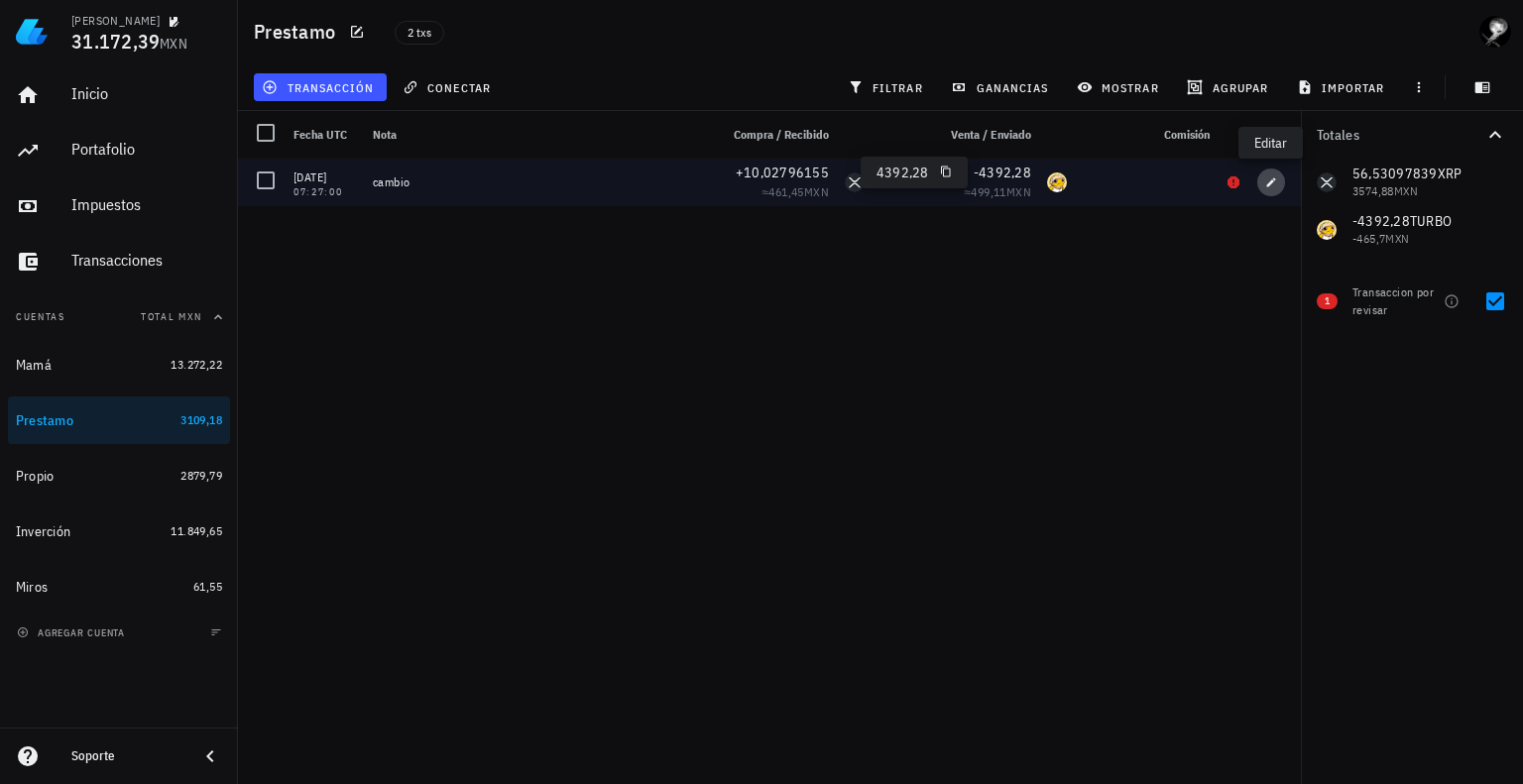 click at bounding box center [1271, 182] 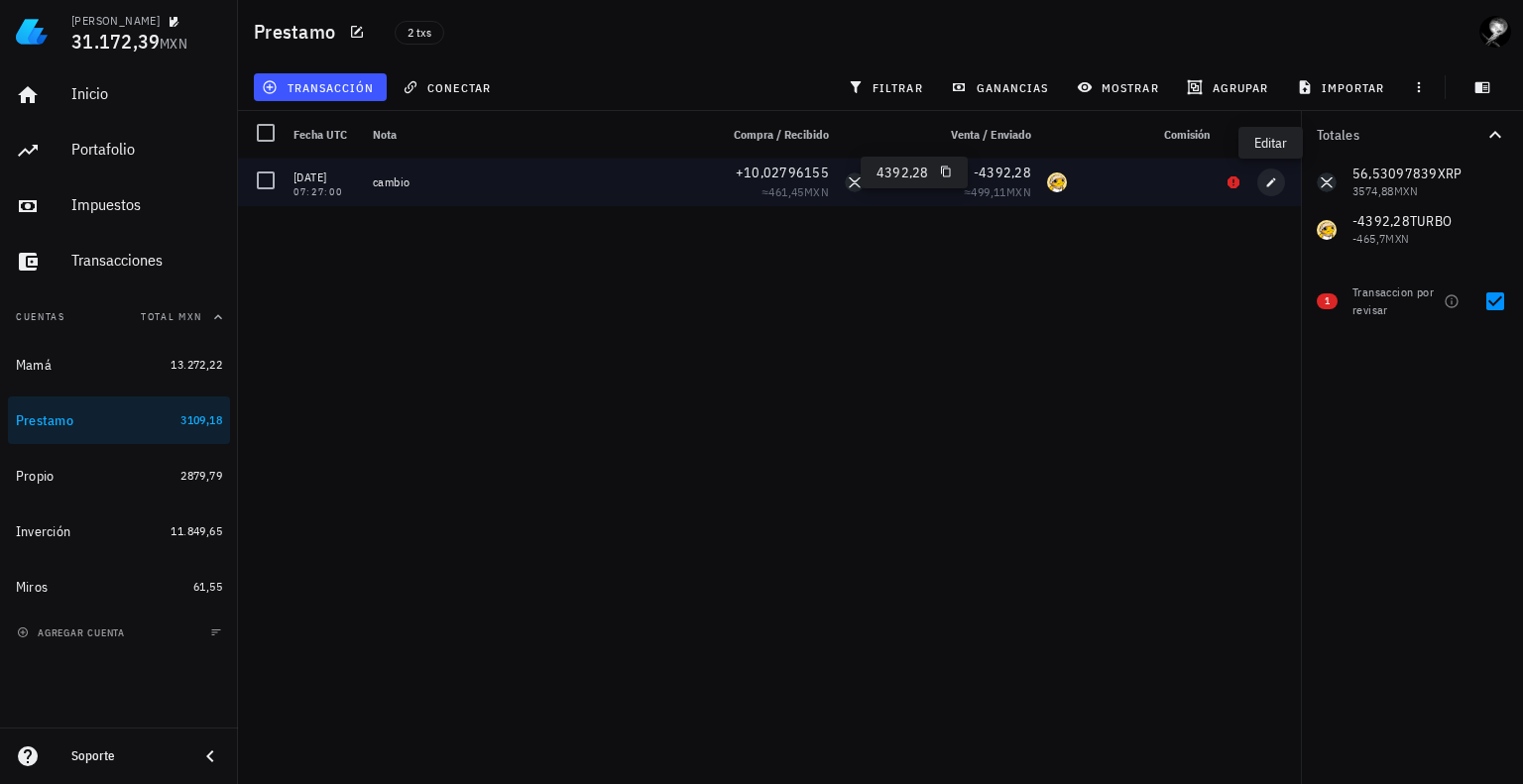 type on "[DATE]" 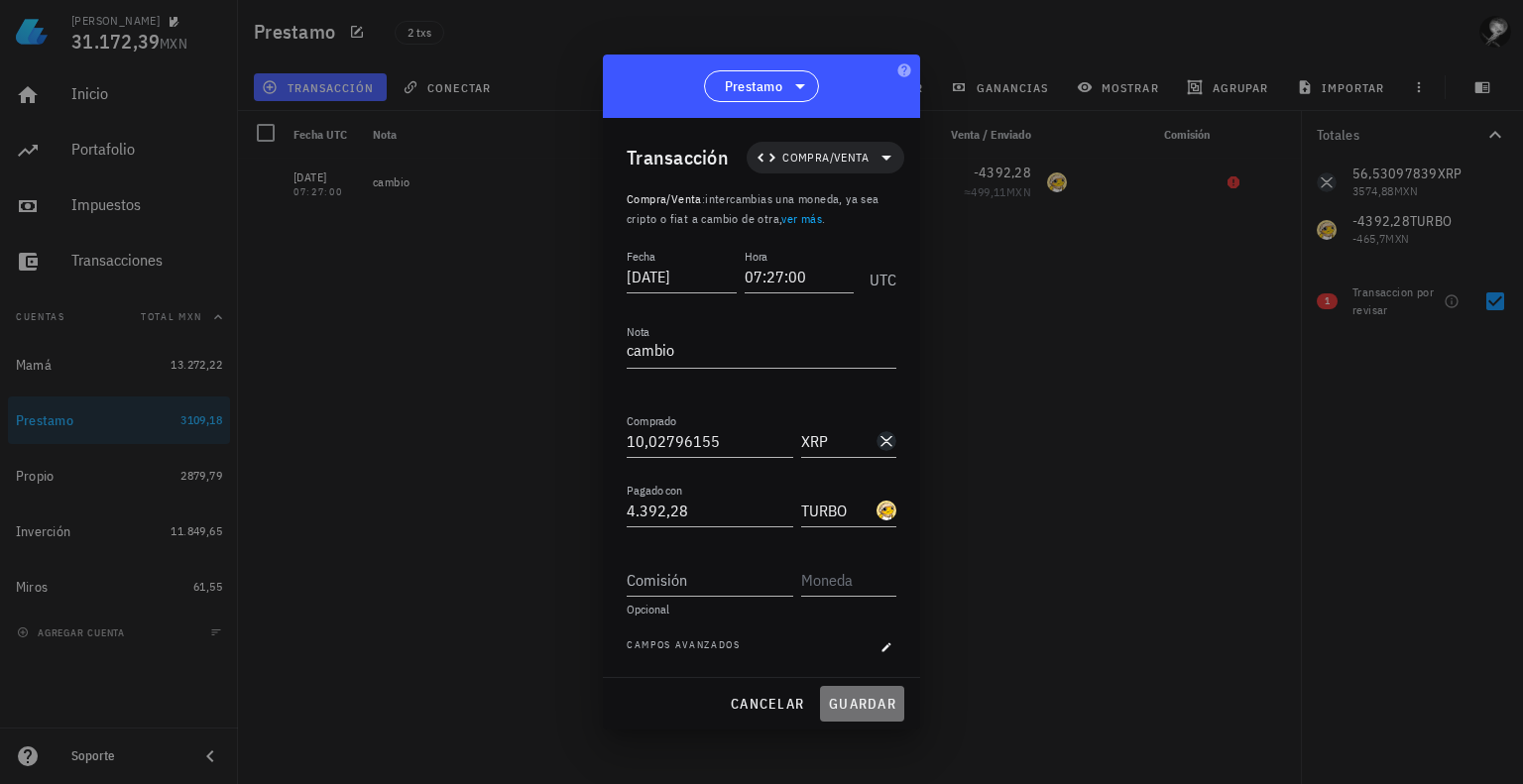 click on "guardar" at bounding box center (862, 704) 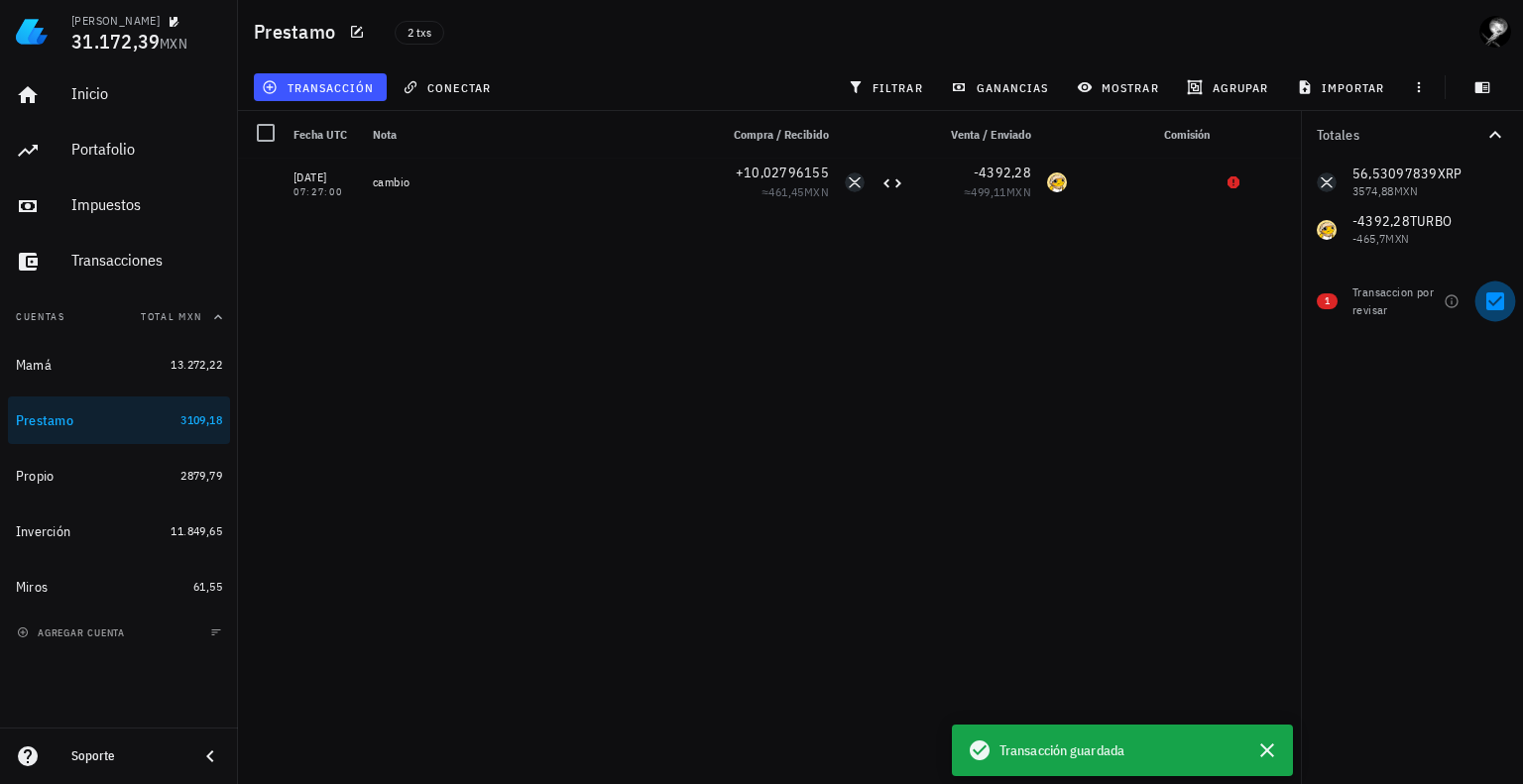 click at bounding box center (1495, 301) 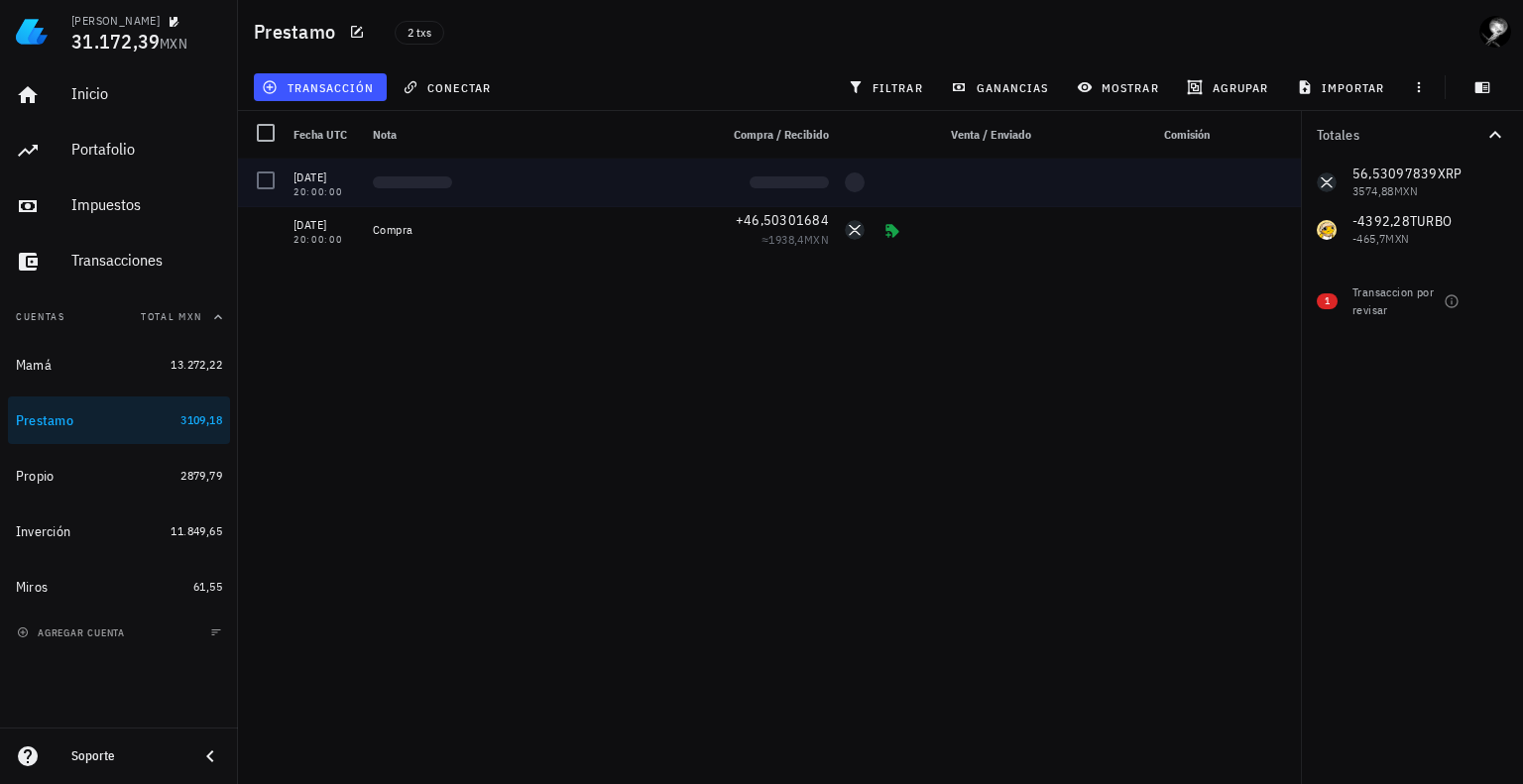 click at bounding box center [266, 180] 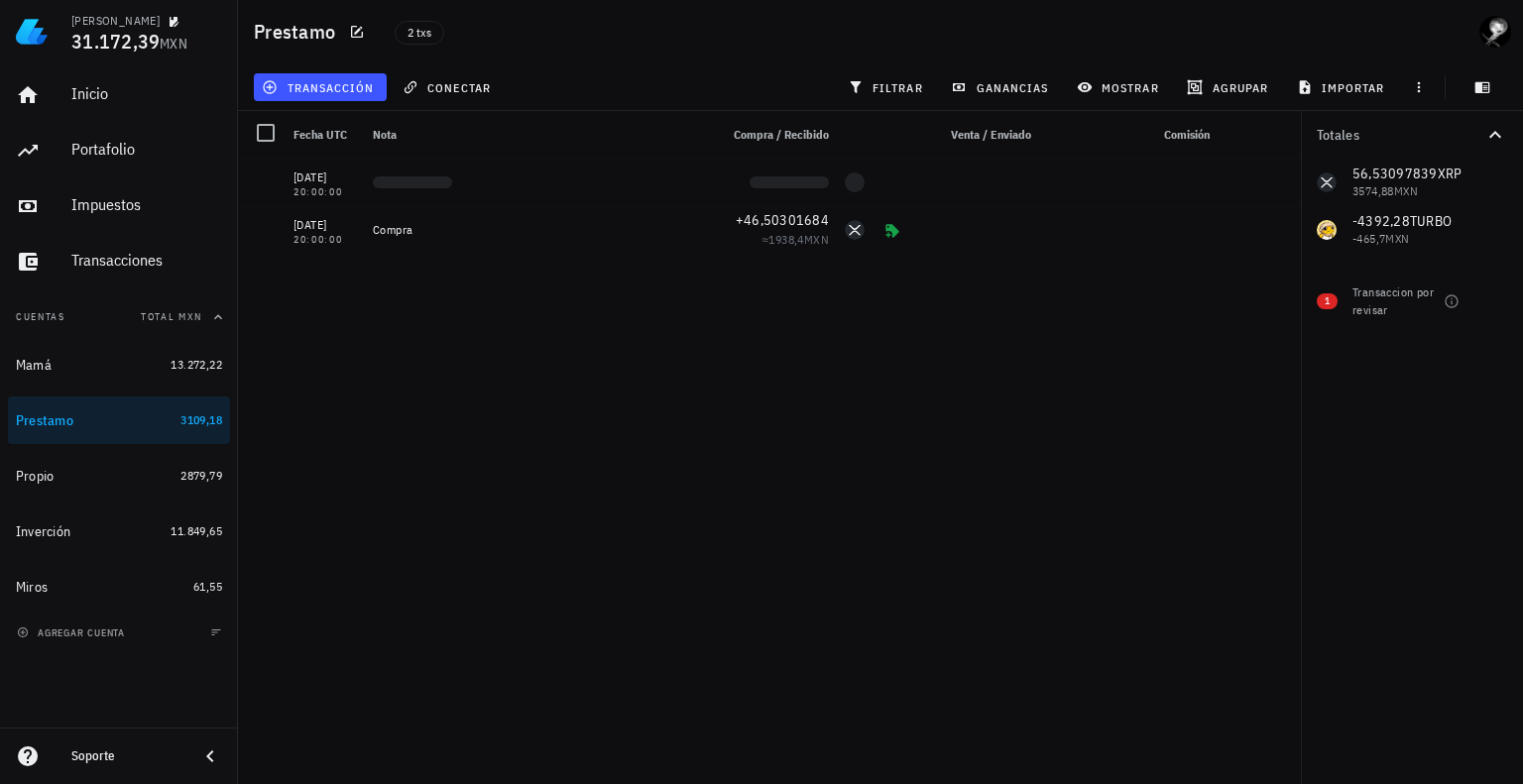 click on "[DATE]
20:00:00
[DATE]
20:00:00
Compra
+46,50301684   ≈ 1938,4  MXN" at bounding box center (769, 463) 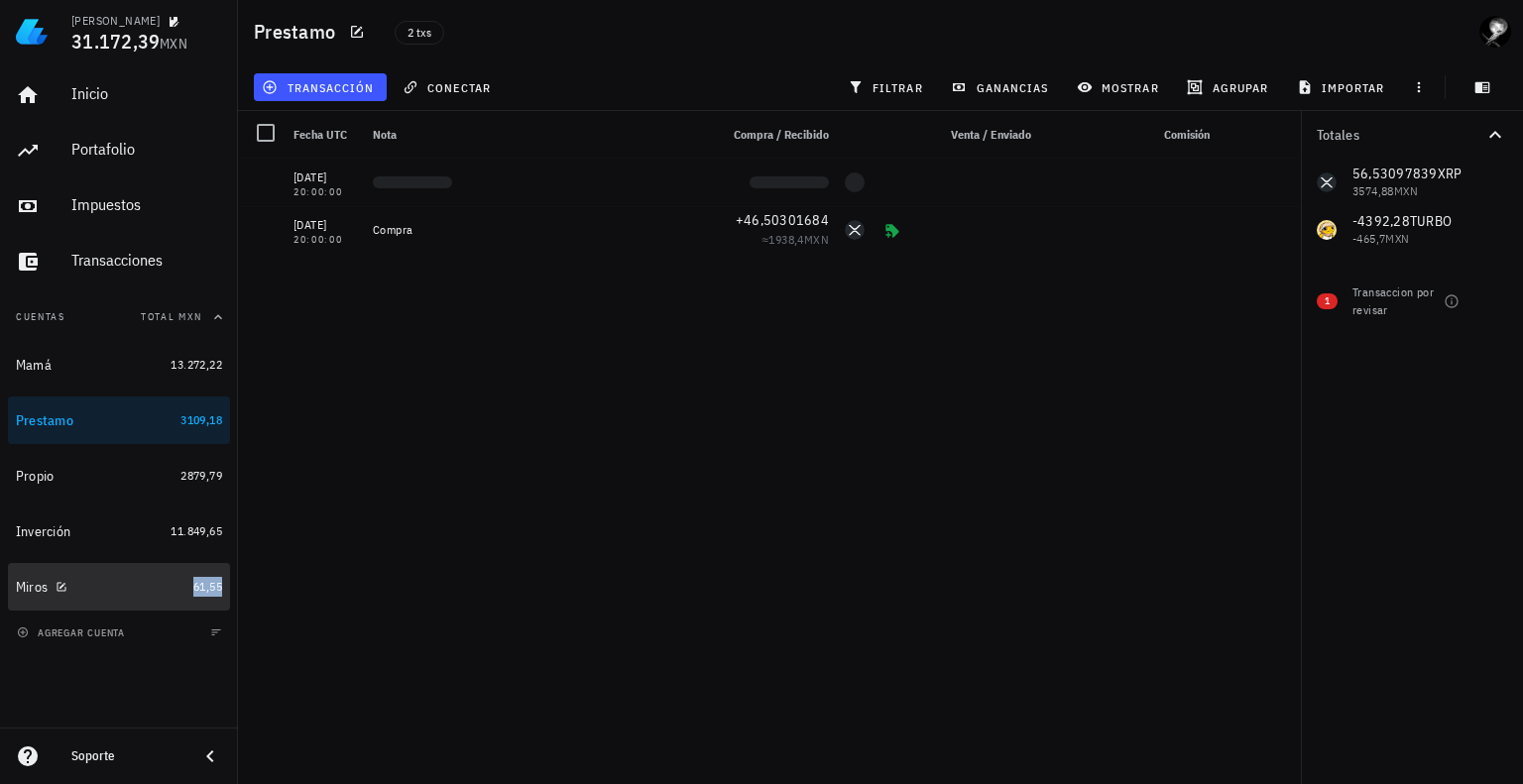 click on "61,55" at bounding box center [207, 586] 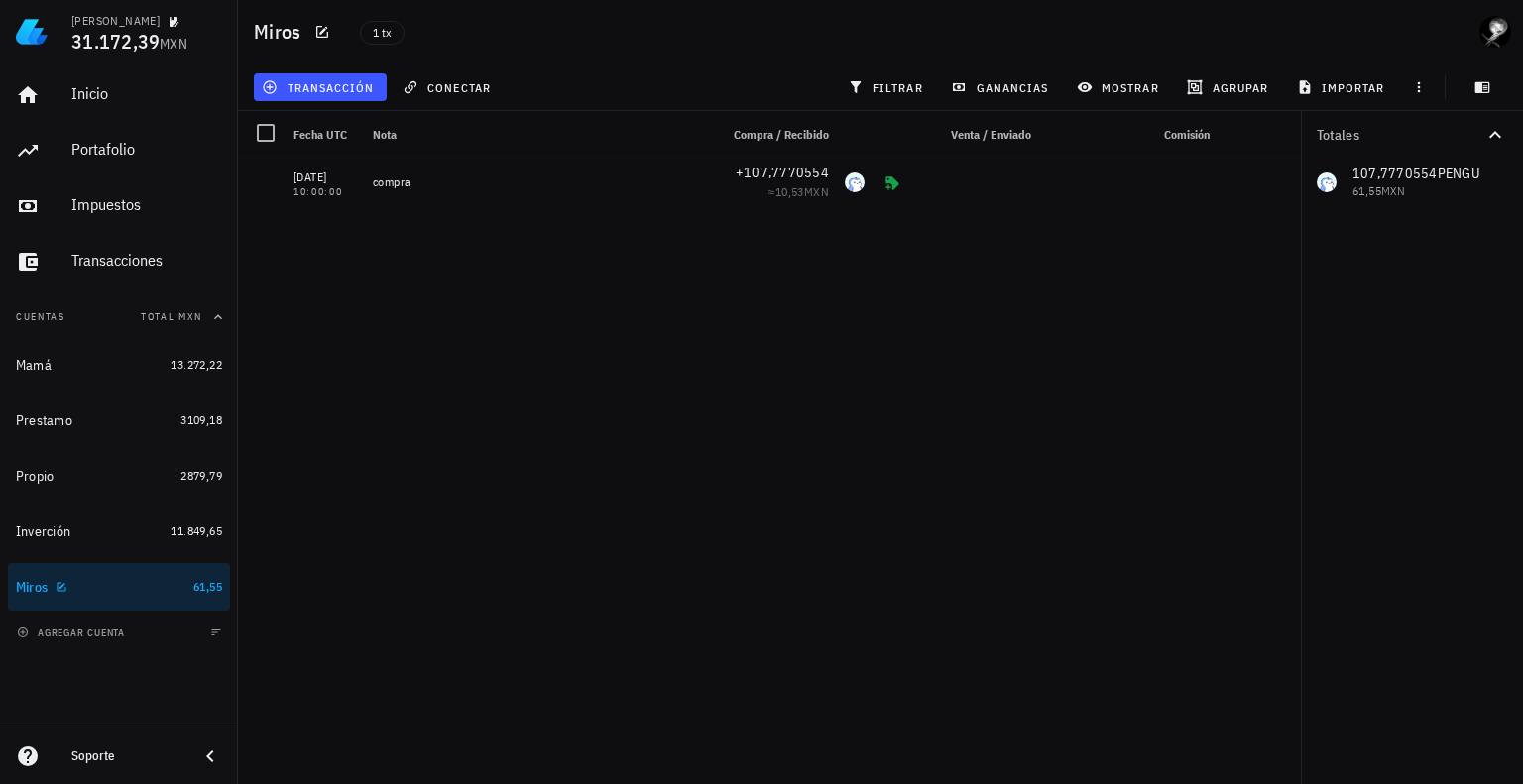 click on "Miros" at bounding box center [100, 587] 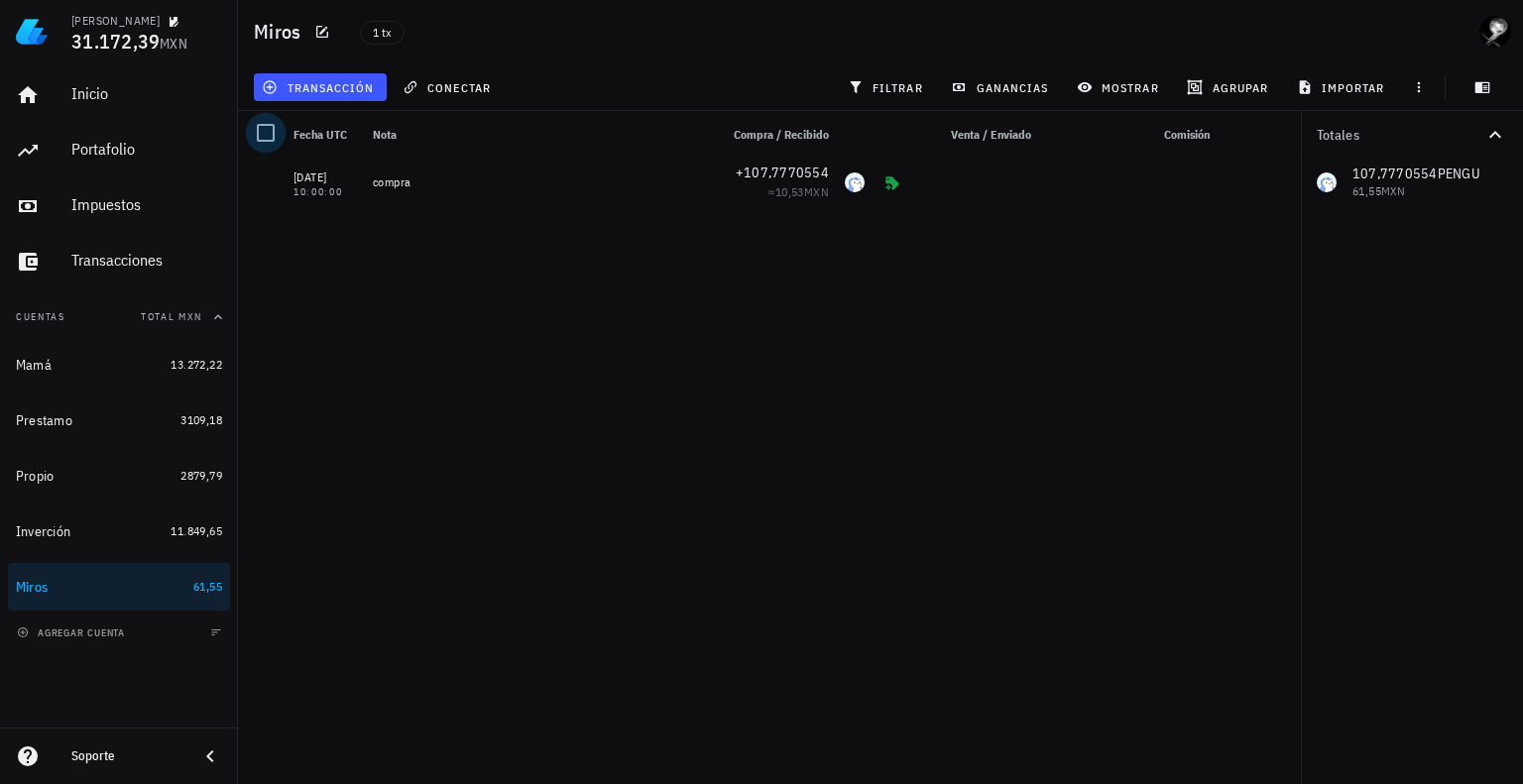 click at bounding box center [266, 133] 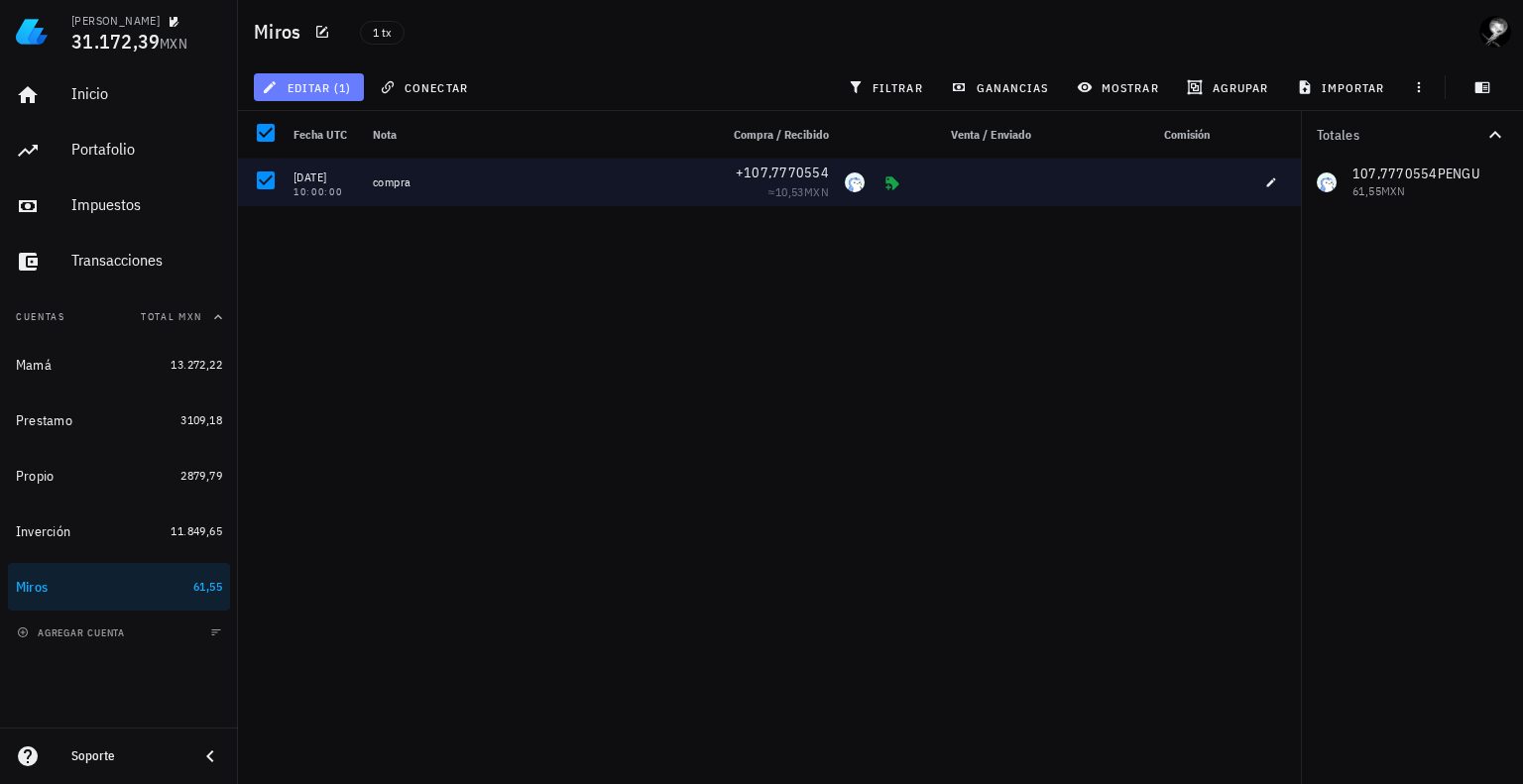 click on "editar (1)" at bounding box center [308, 87] 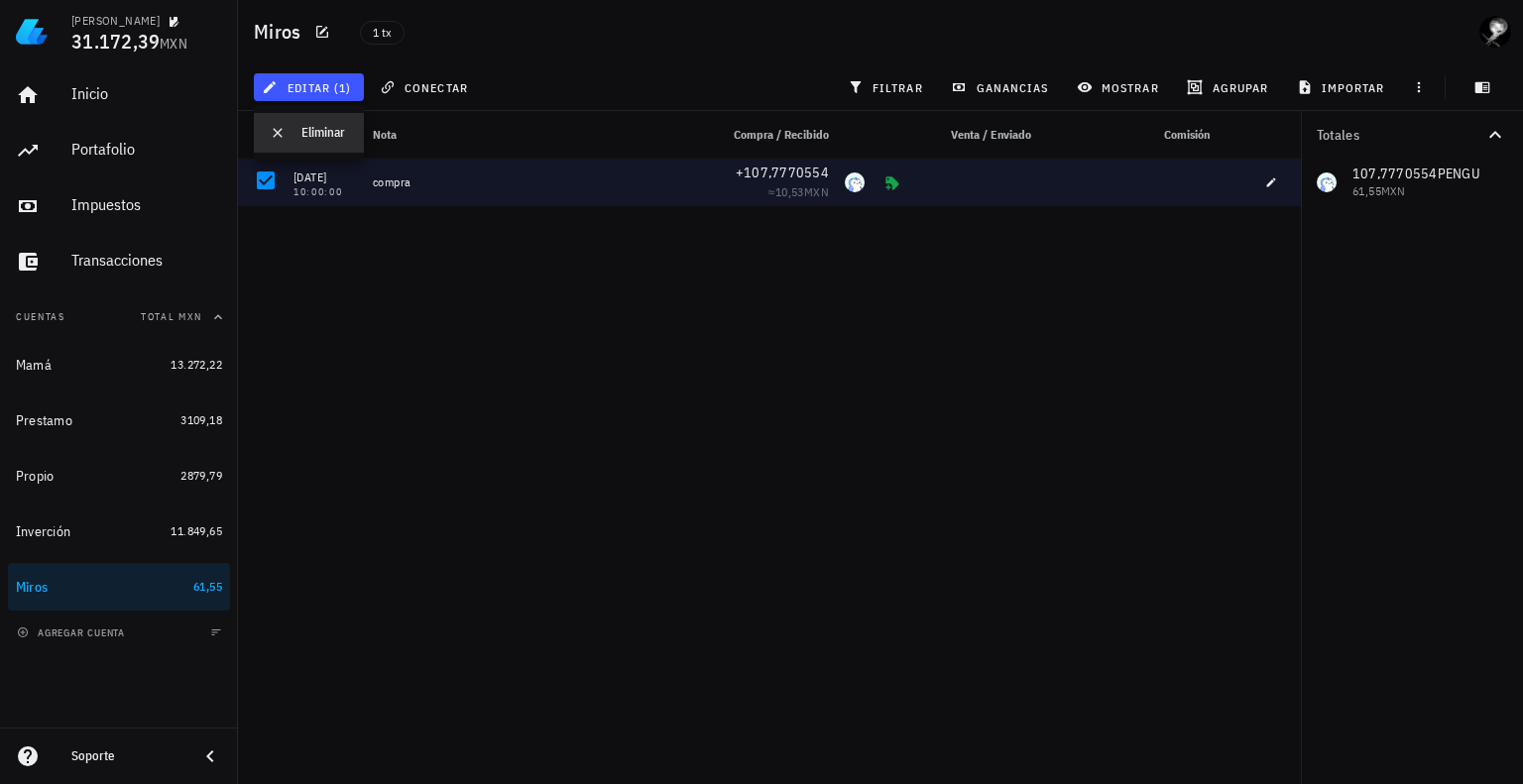 click on "Eliminar" at bounding box center (324, 133) 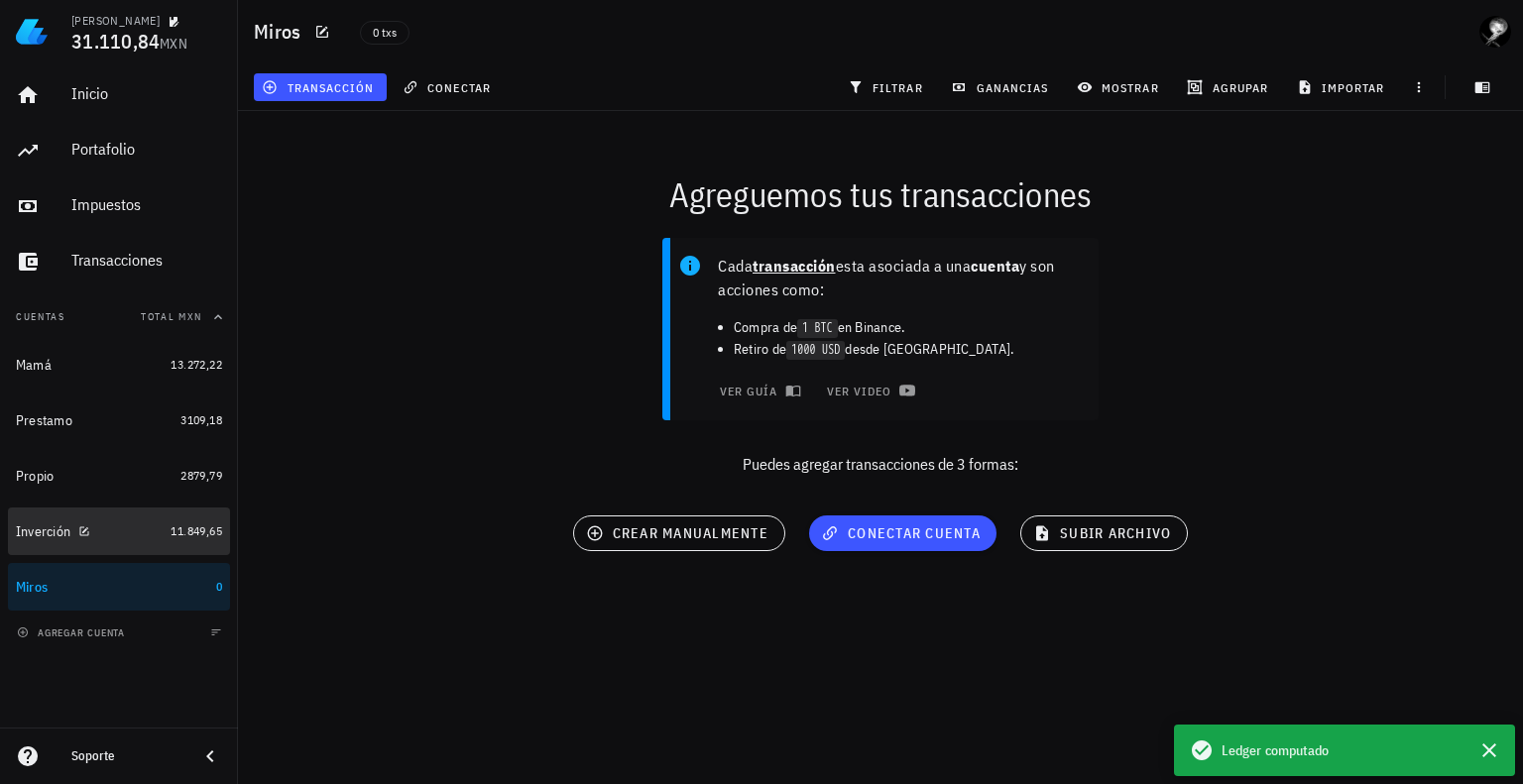 click on "Inverción" at bounding box center [89, 531] 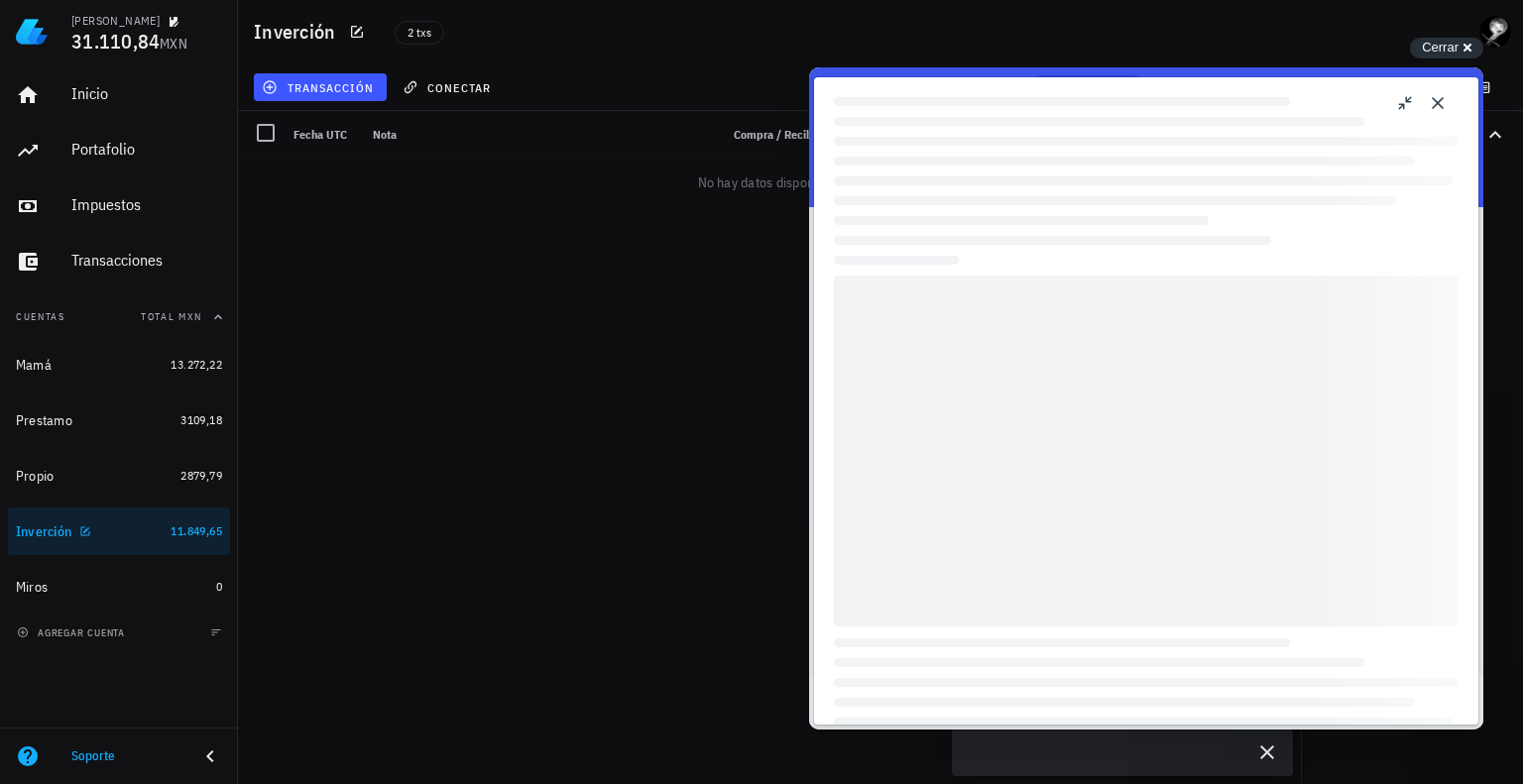 scroll, scrollTop: 0, scrollLeft: 0, axis: both 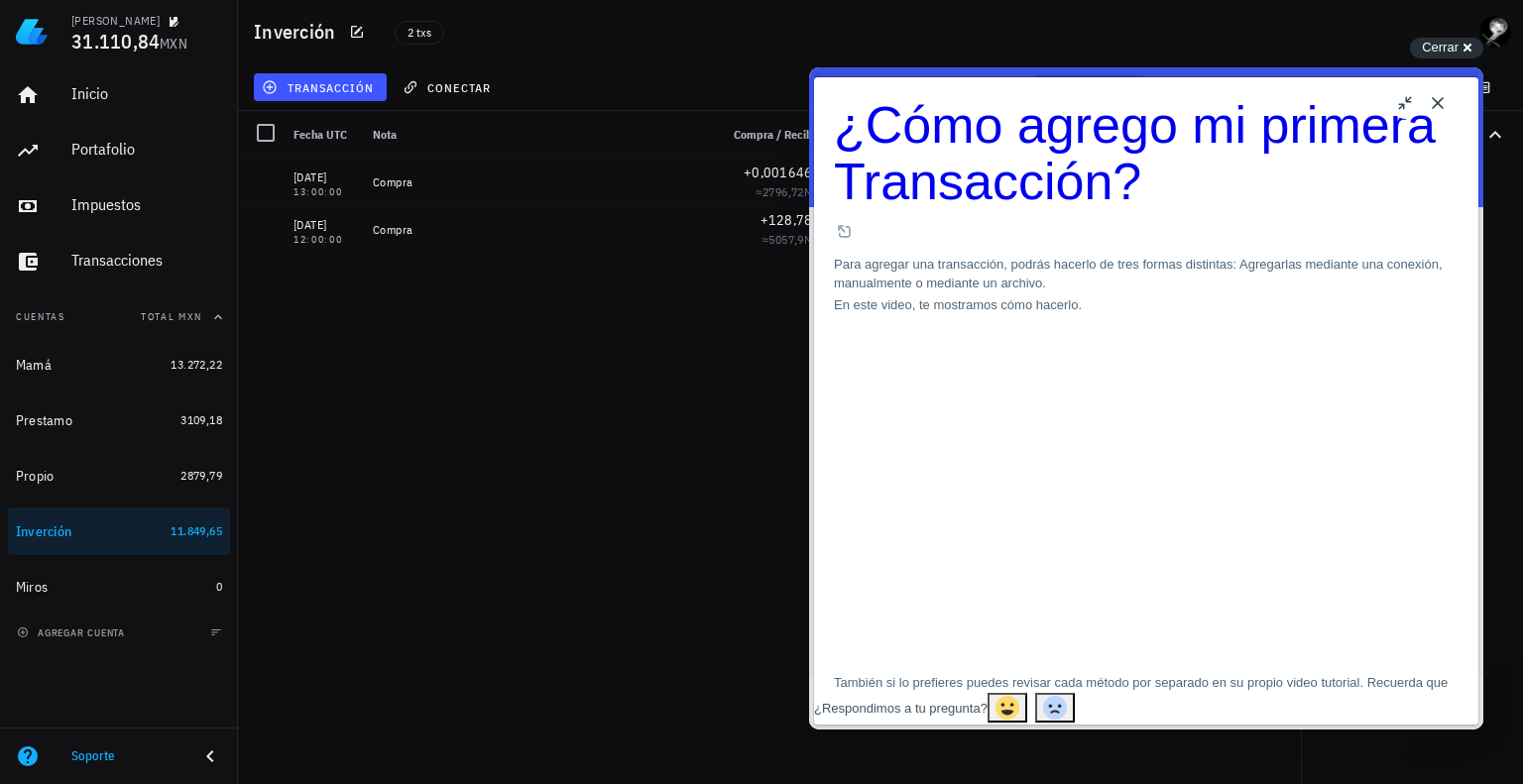 click on "Close" at bounding box center (1438, 103) 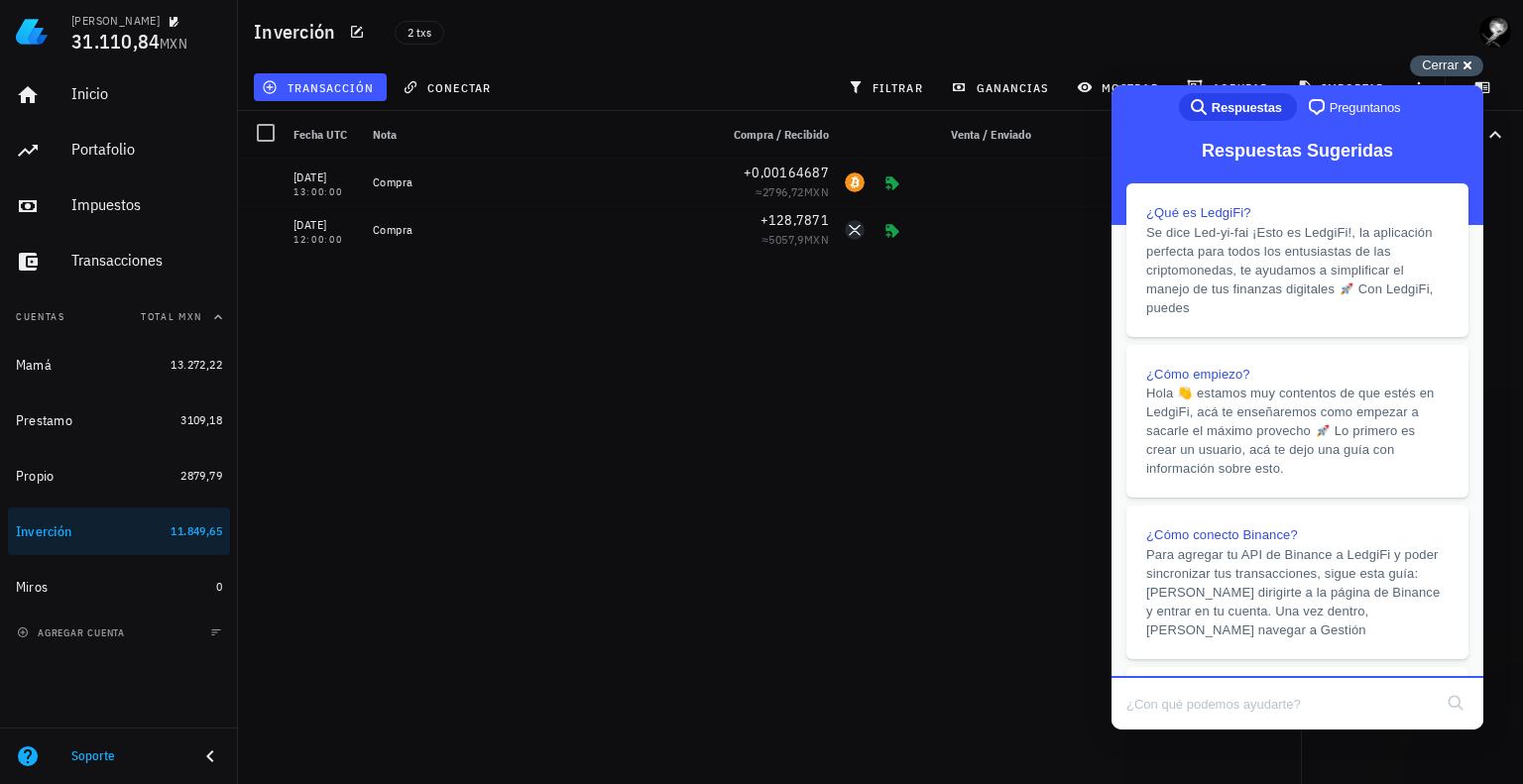 click on "Cerrar cross-small" at bounding box center (1447, 65) 